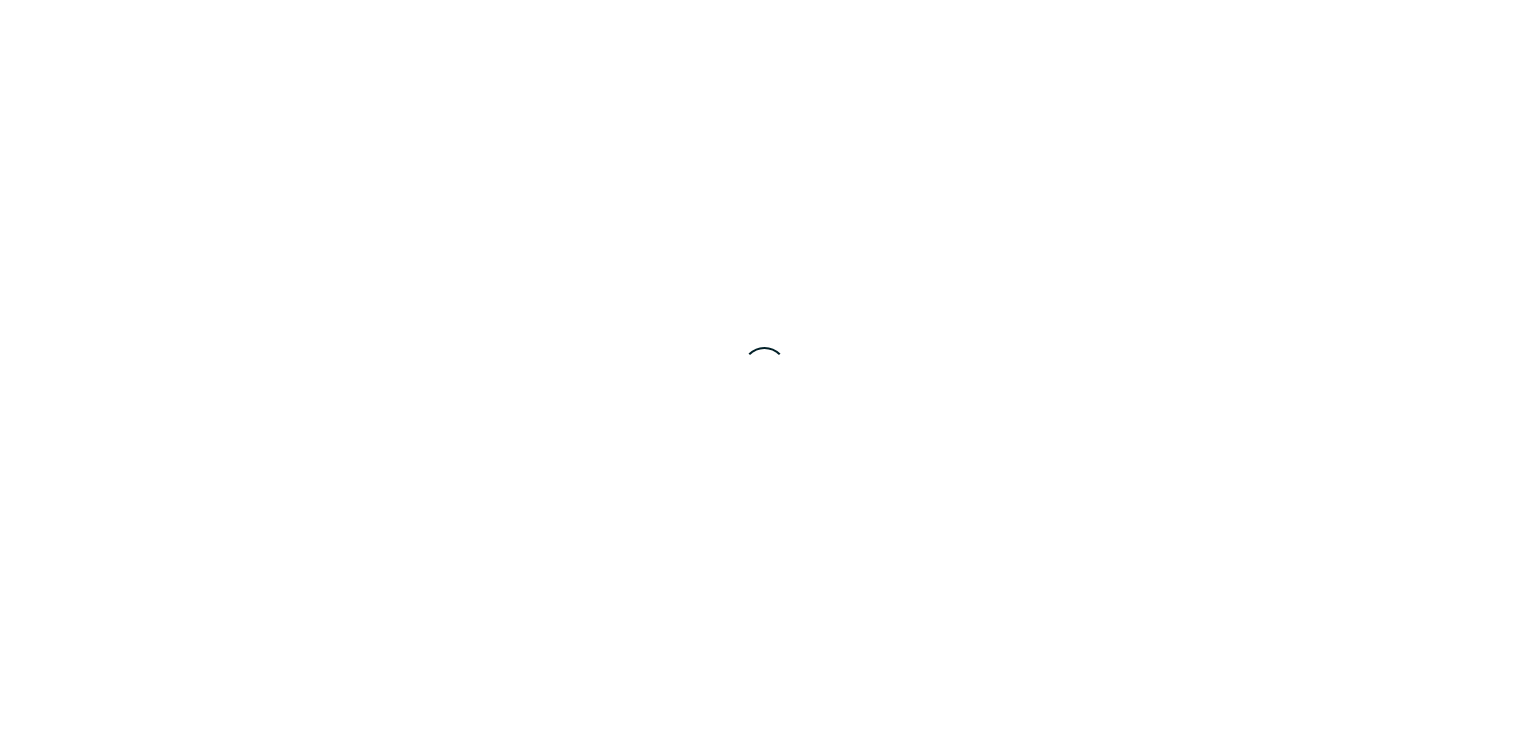 scroll, scrollTop: 0, scrollLeft: 0, axis: both 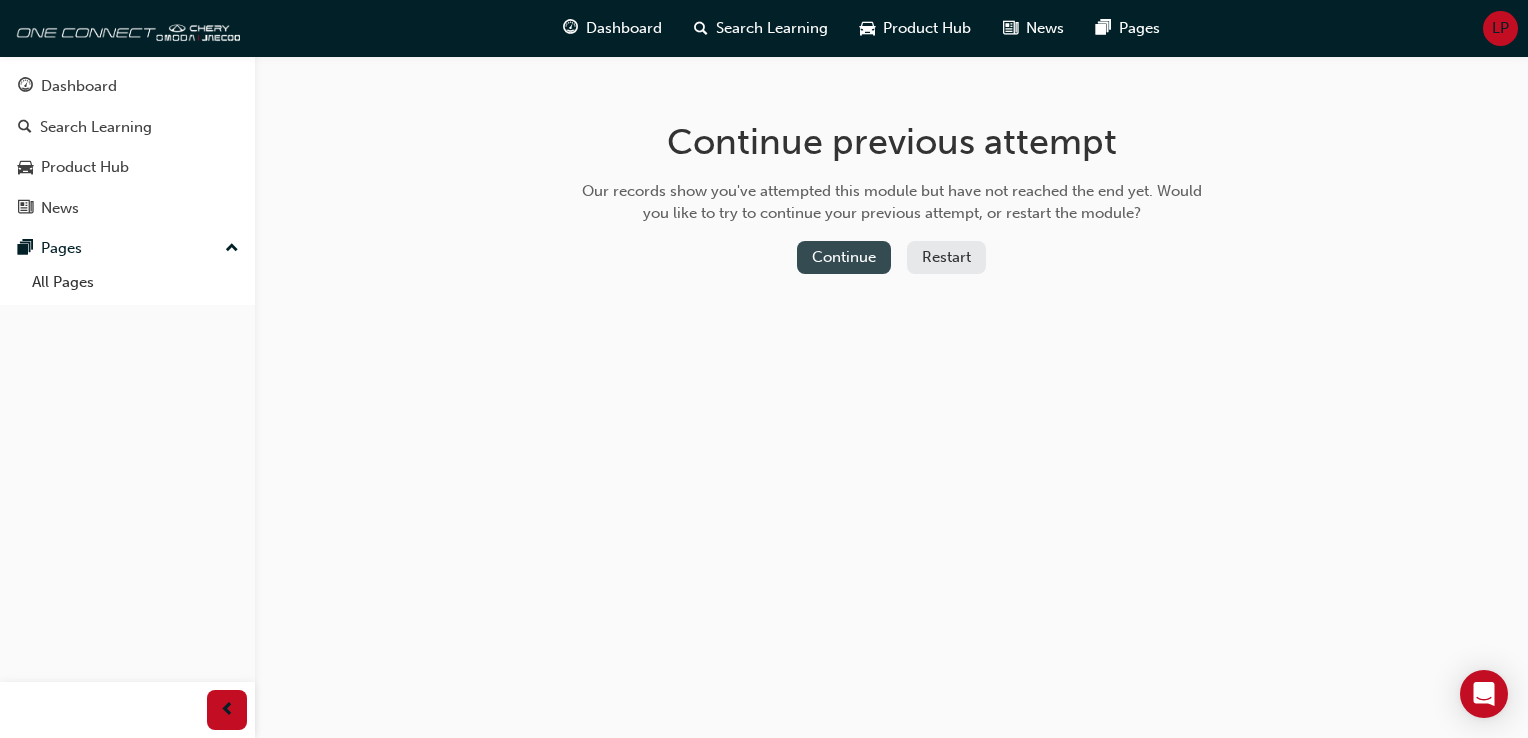 click on "Continue" at bounding box center [844, 257] 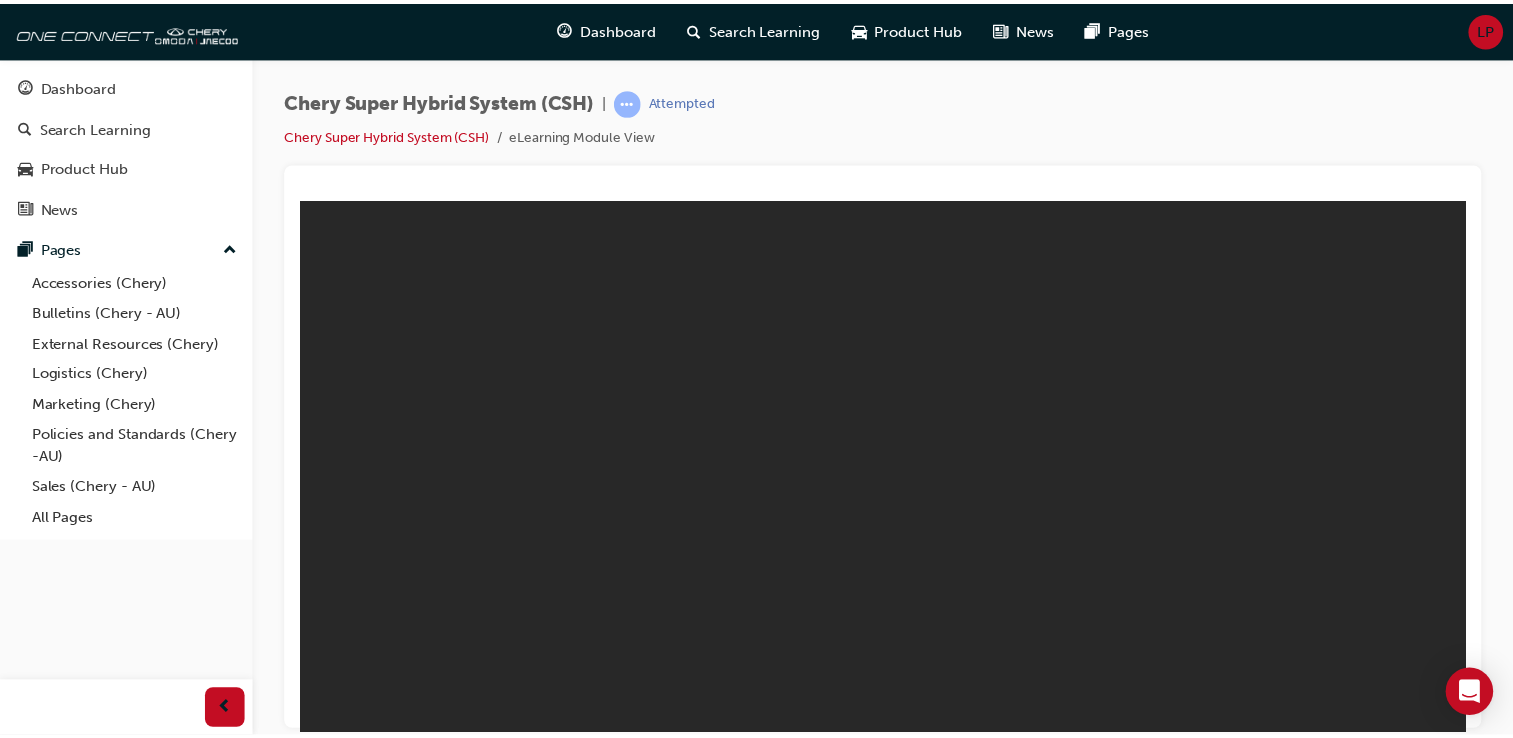 scroll, scrollTop: 0, scrollLeft: 0, axis: both 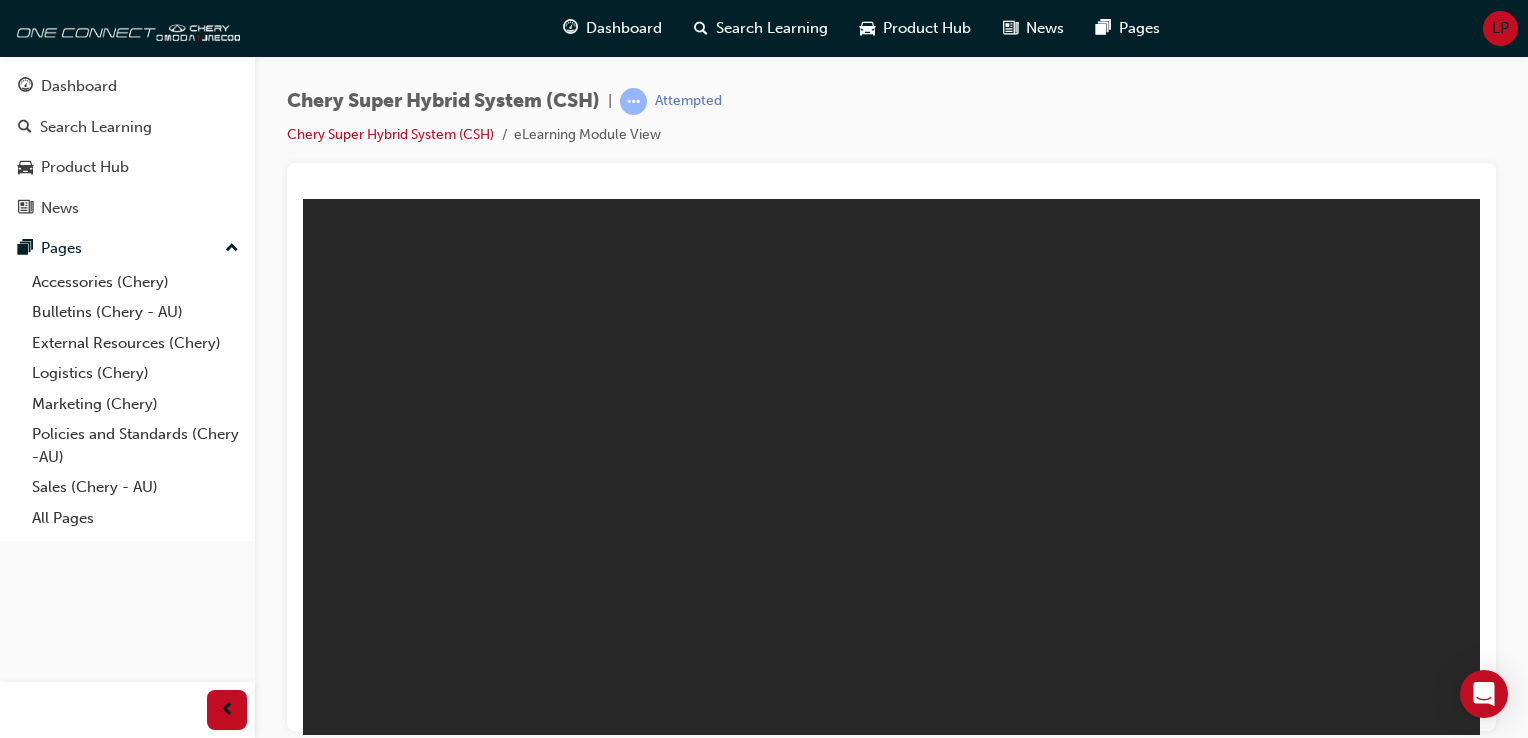 click on "Resume" at bounding box center (341, 1764) 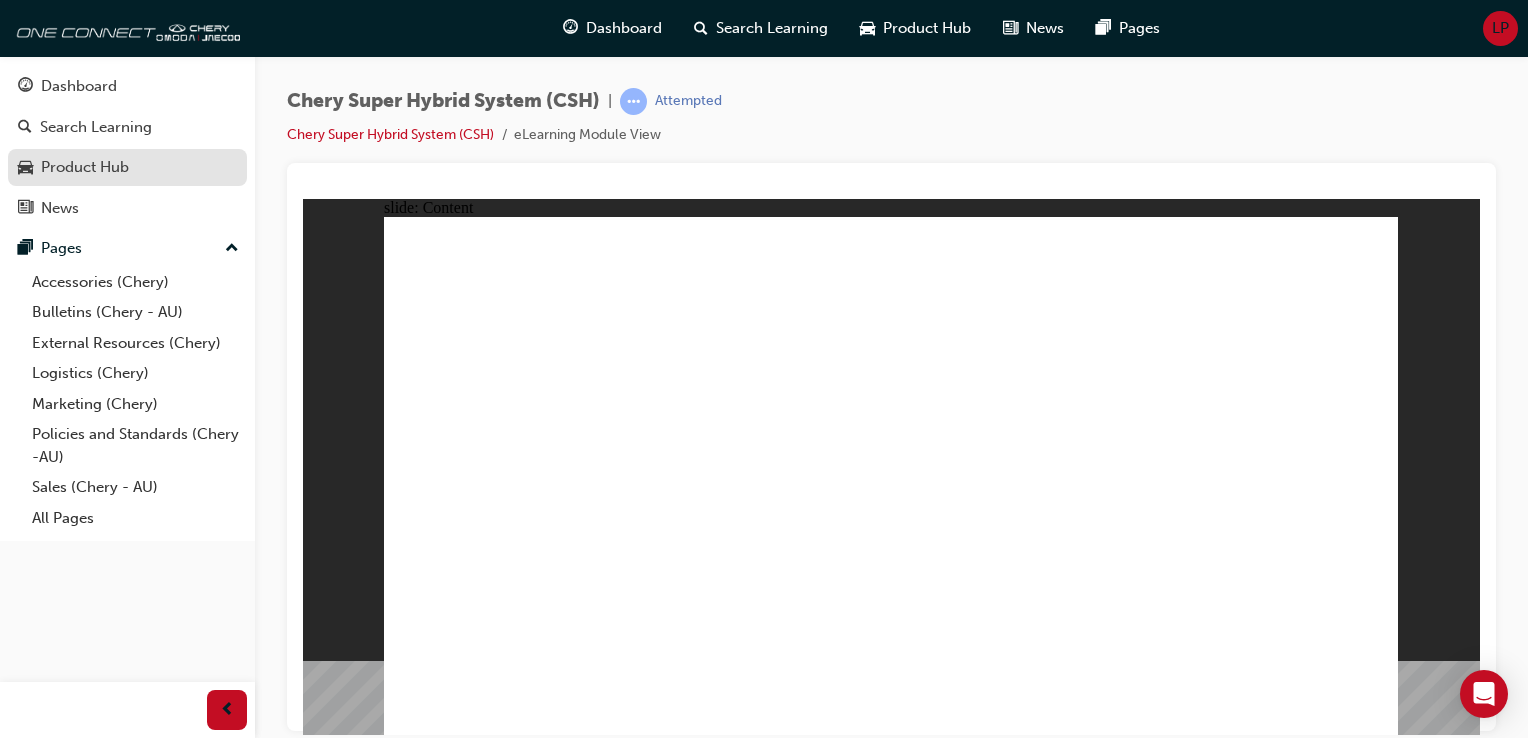 click on "Product Hub" at bounding box center (85, 167) 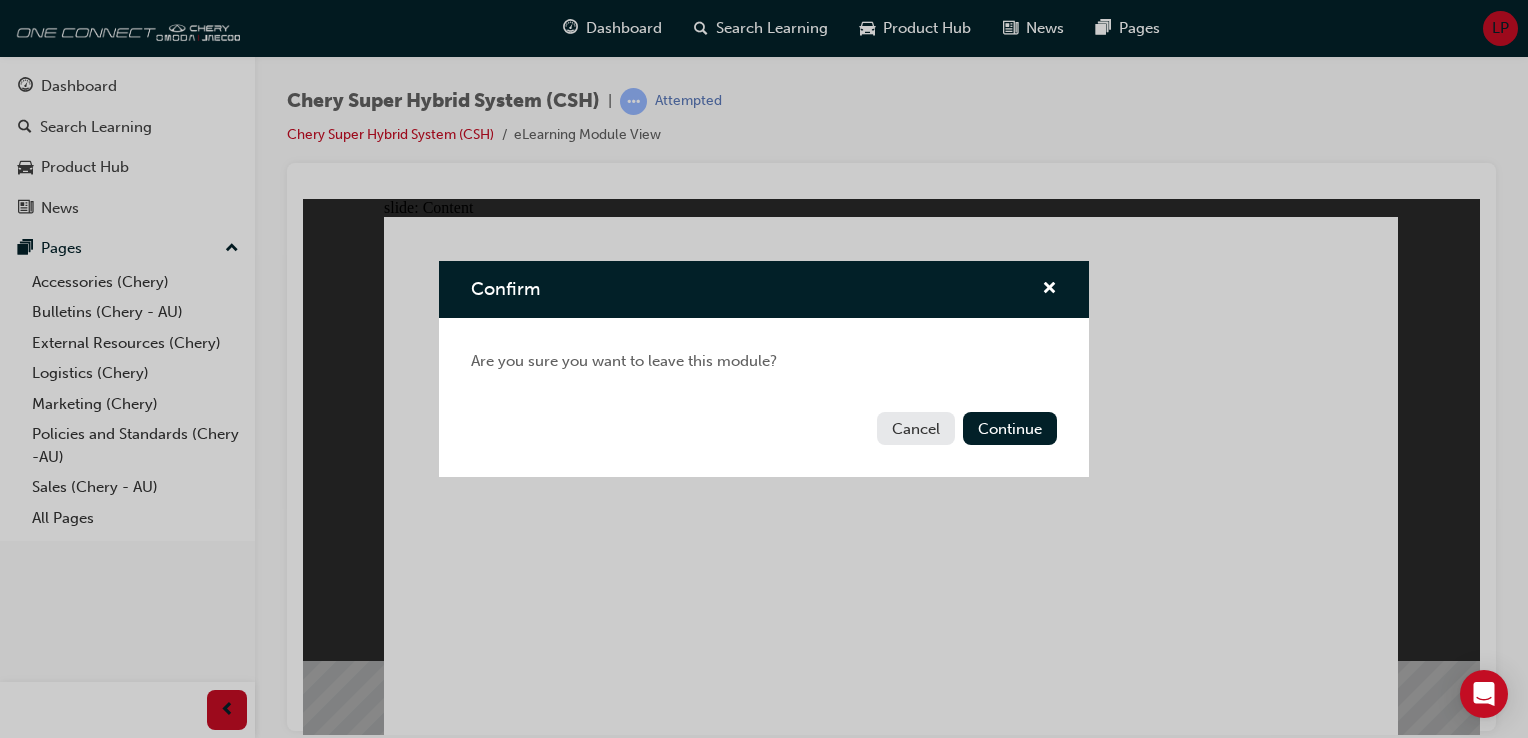 click on "Cancel Continue" at bounding box center [764, 440] 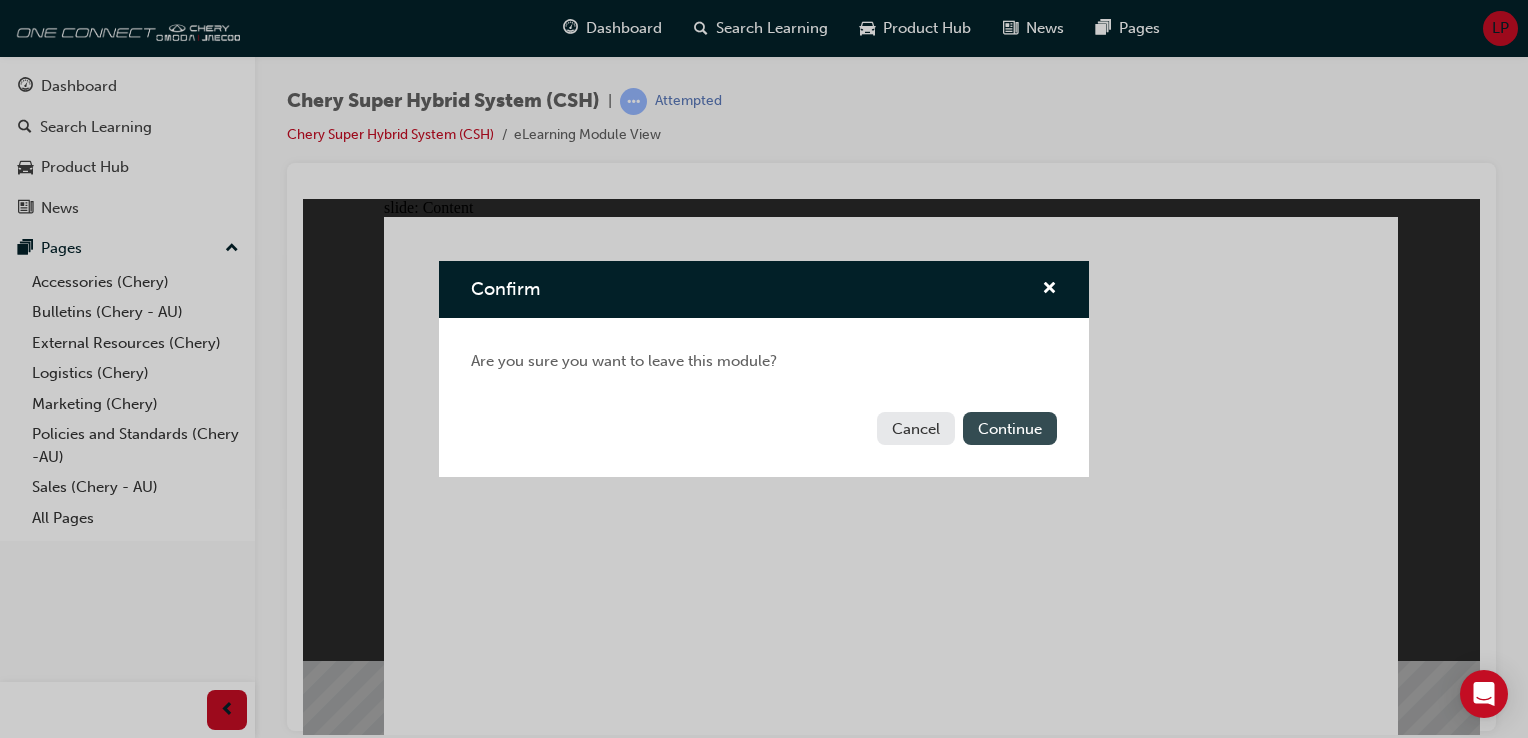 click on "Continue" at bounding box center [1010, 428] 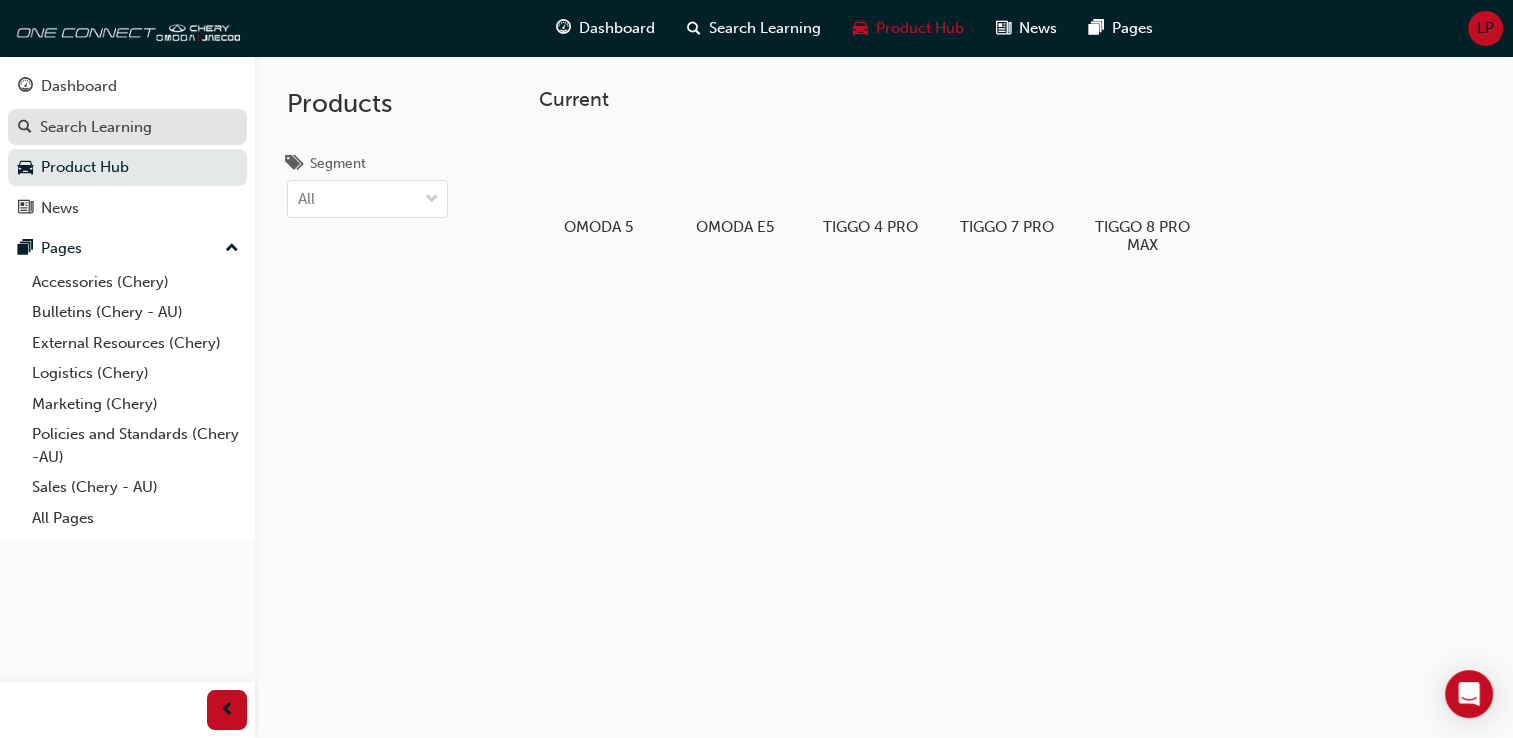 click on "Search Learning" at bounding box center (96, 127) 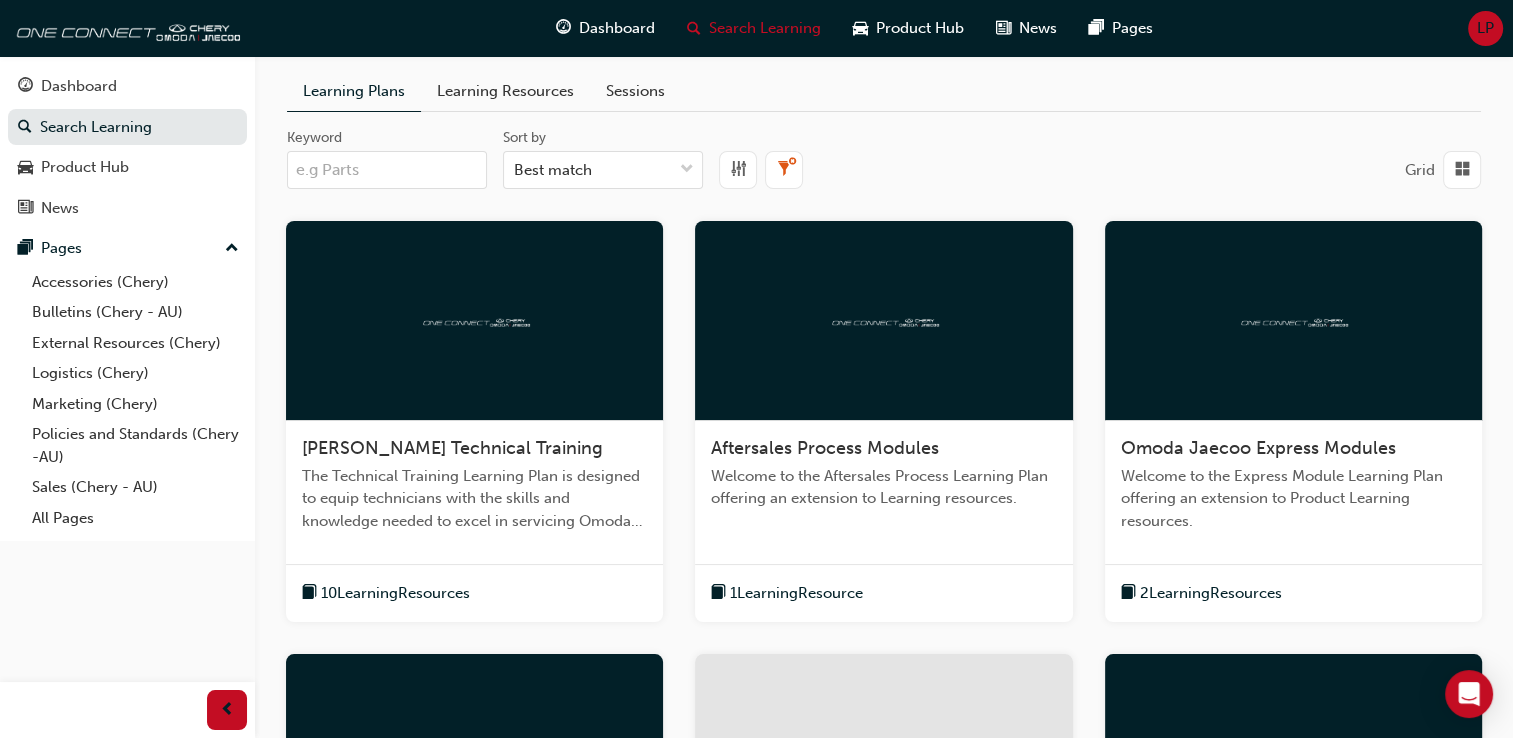 click on "Sessions" at bounding box center (635, 91) 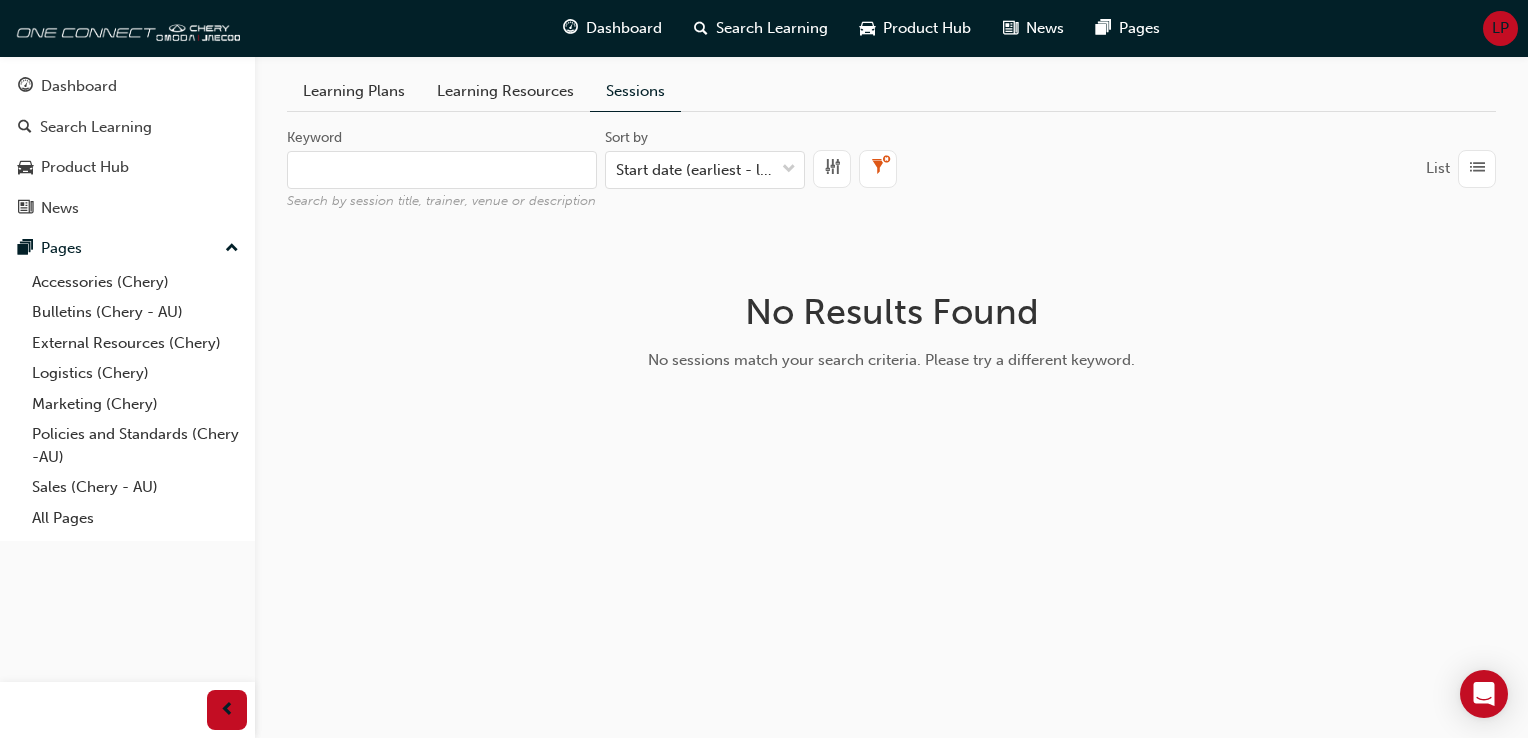 click on "Learning Plans" at bounding box center [354, 91] 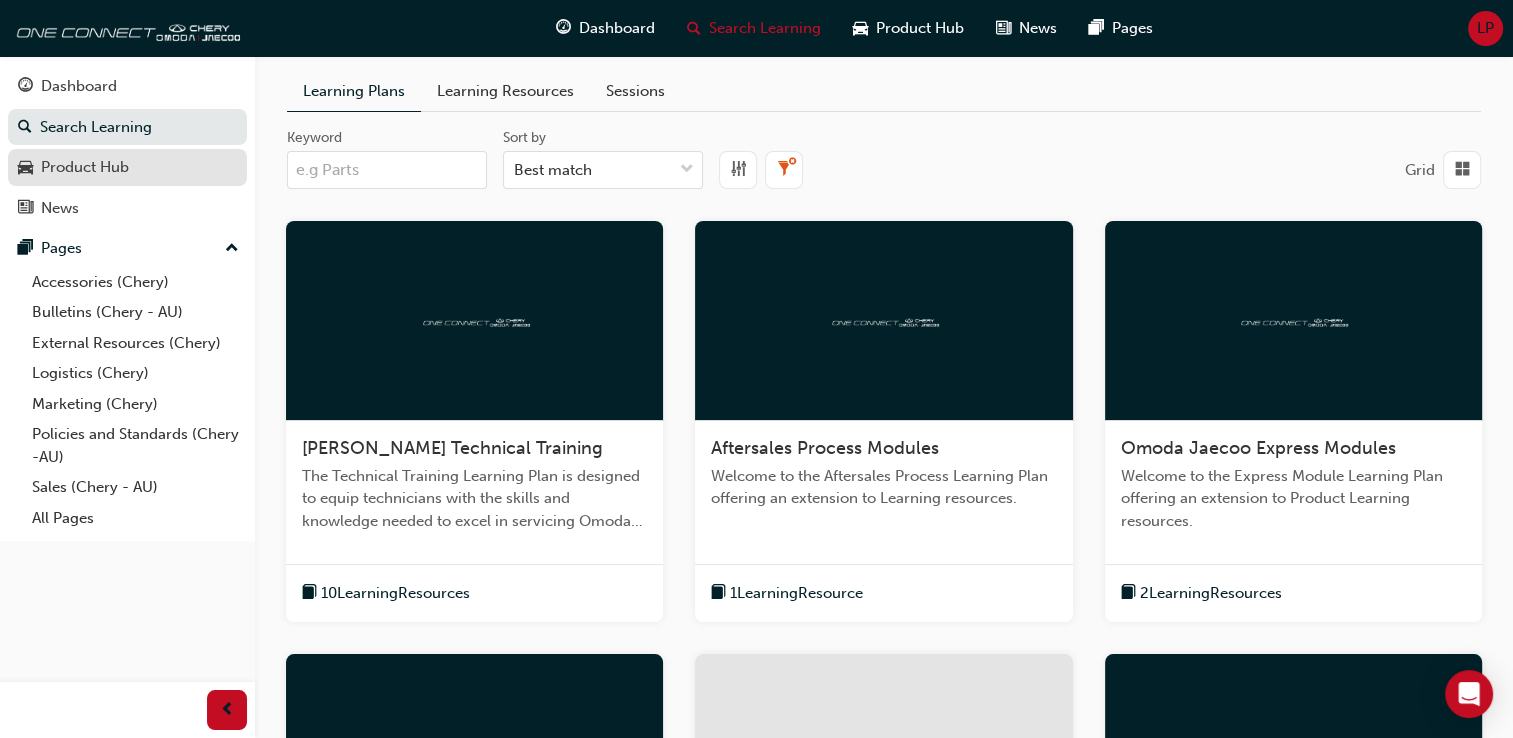 click on "Product Hub" at bounding box center [85, 167] 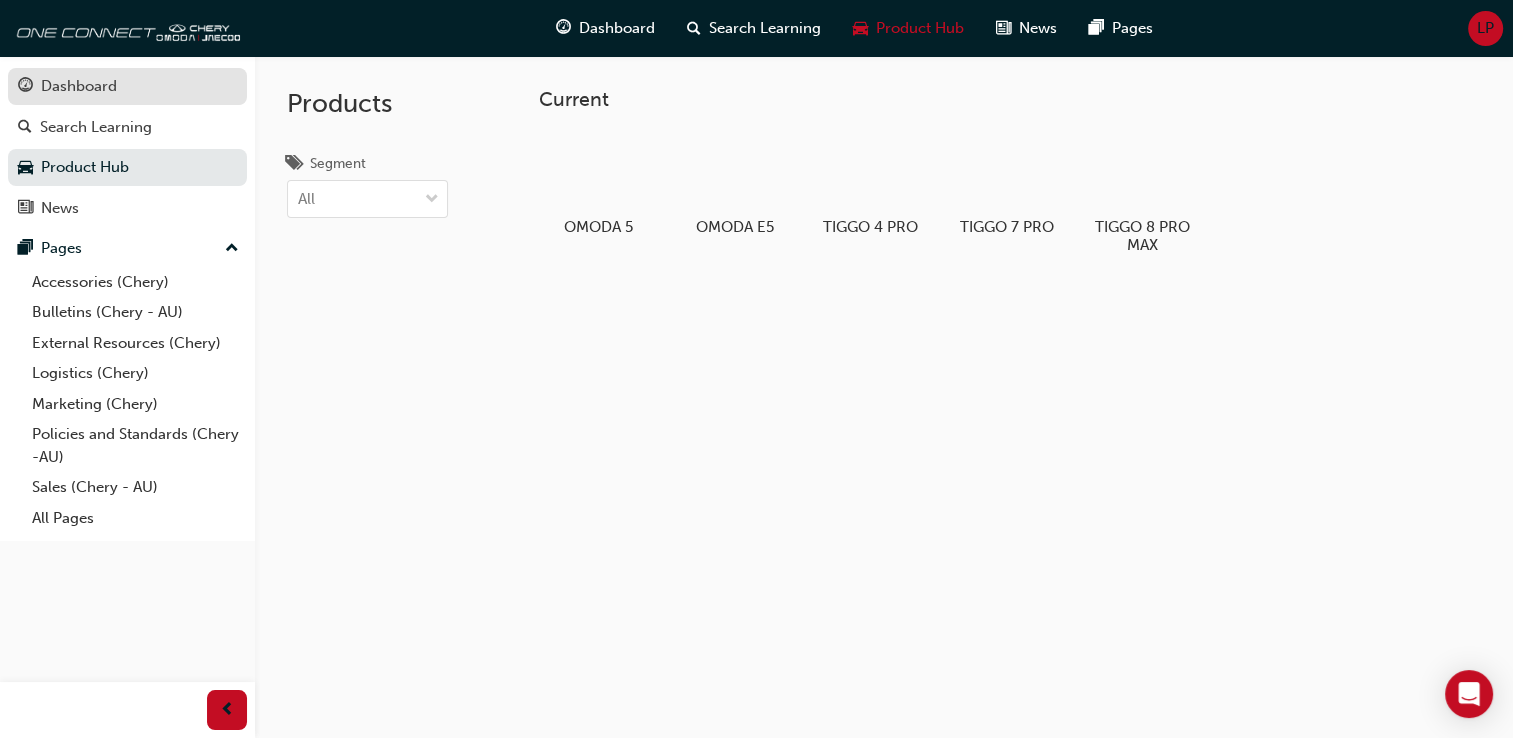 click on "Dashboard" at bounding box center (79, 86) 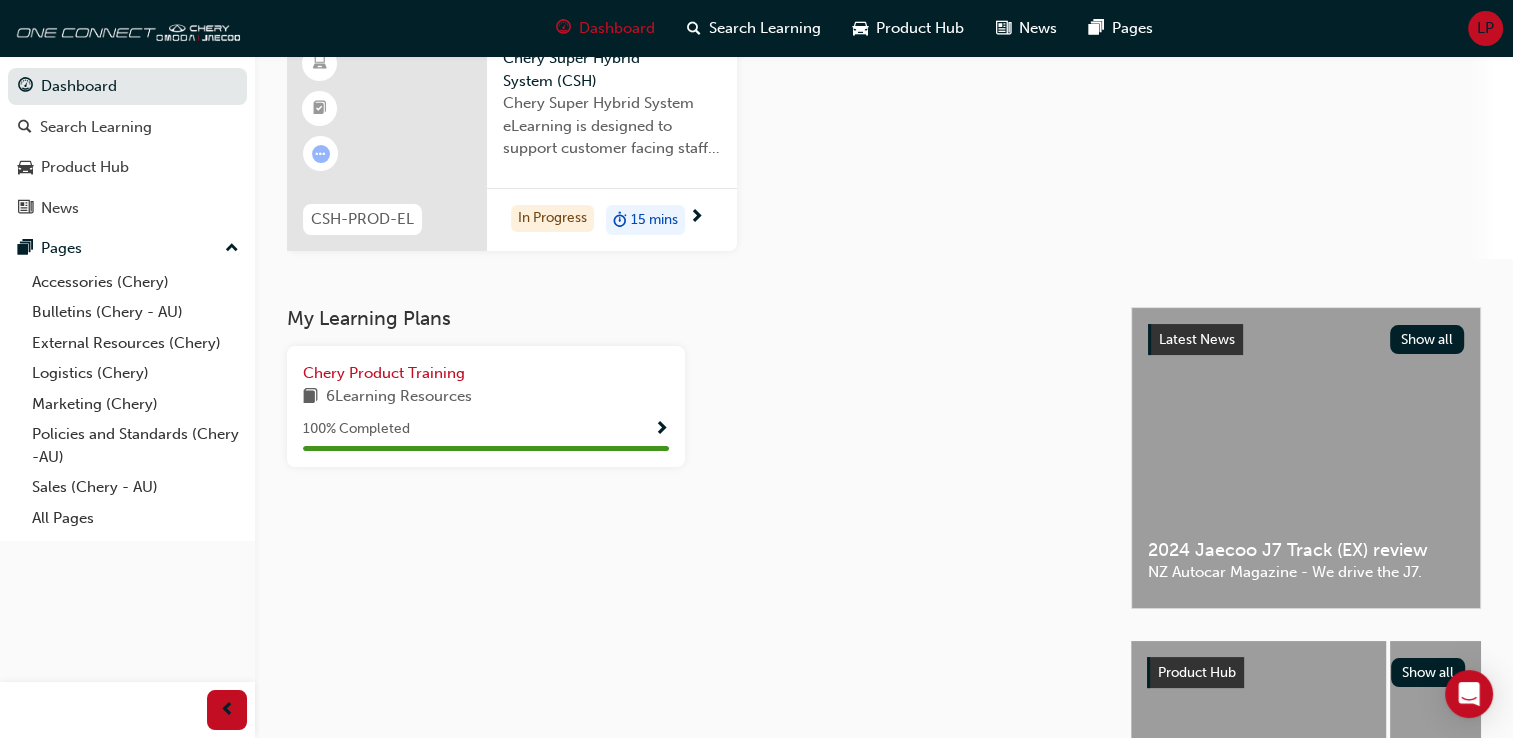 scroll, scrollTop: 0, scrollLeft: 0, axis: both 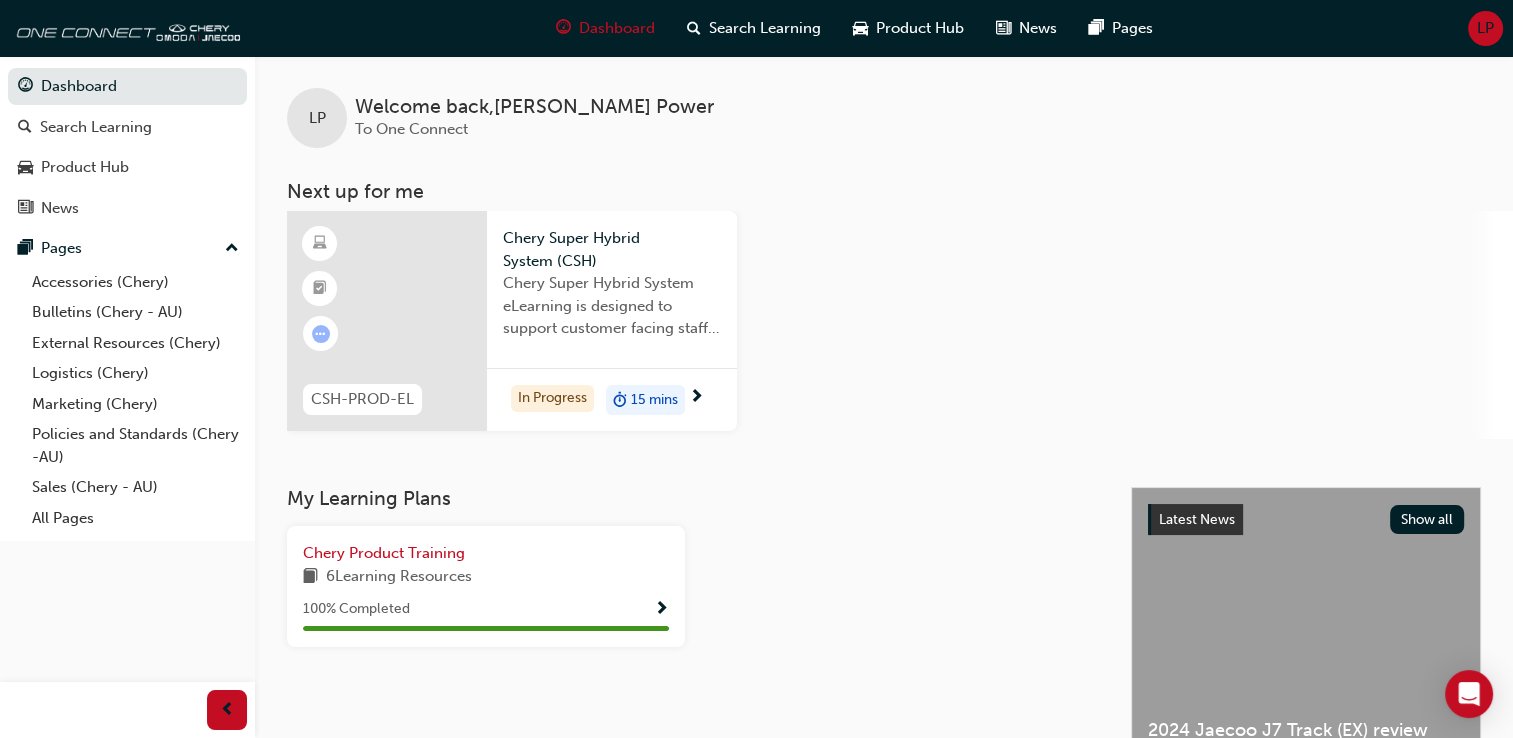 click on "Chery Super Hybrid System eLearning is designed to support customer facing staff with the understanding of CSH key components function operation energy use recovery and benefits." at bounding box center (612, 306) 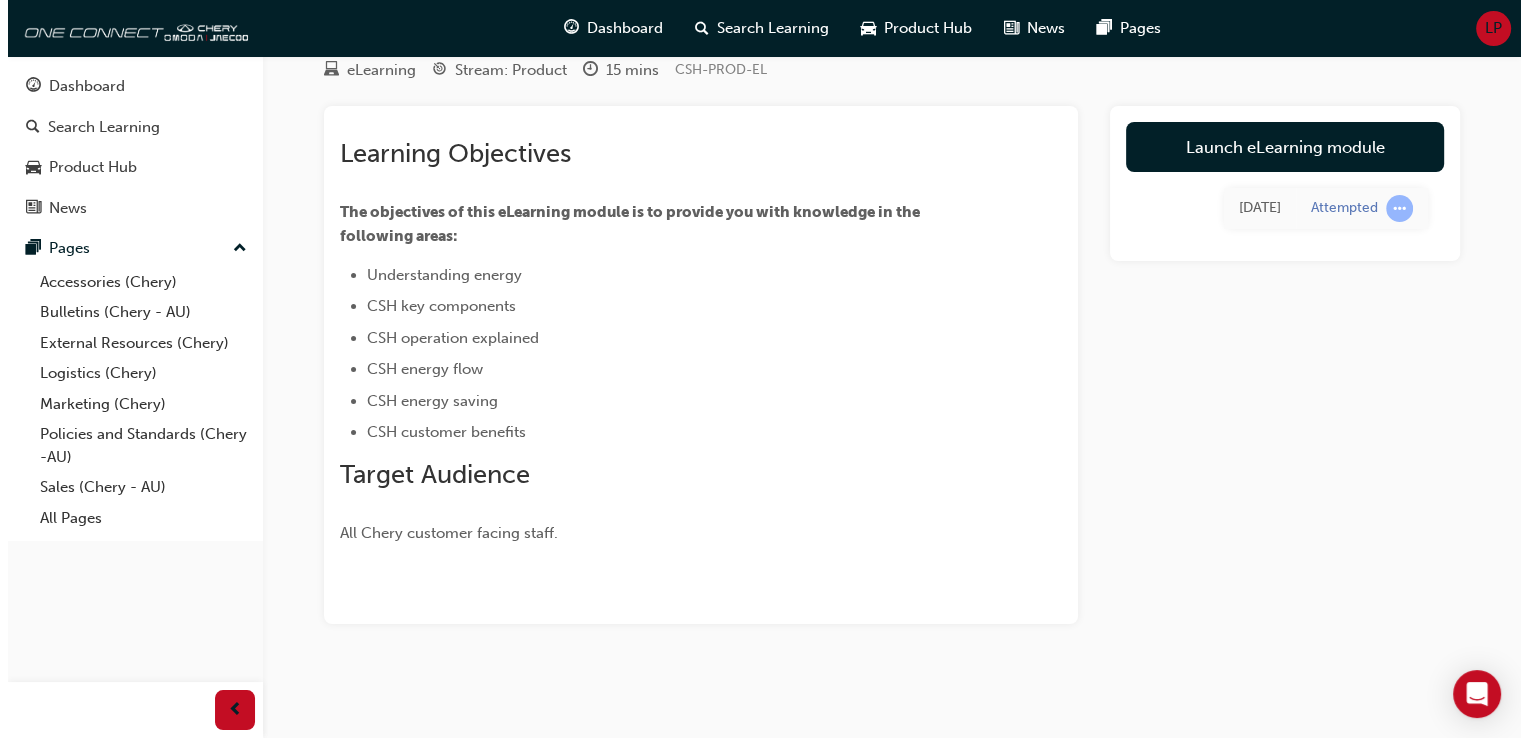 scroll, scrollTop: 0, scrollLeft: 0, axis: both 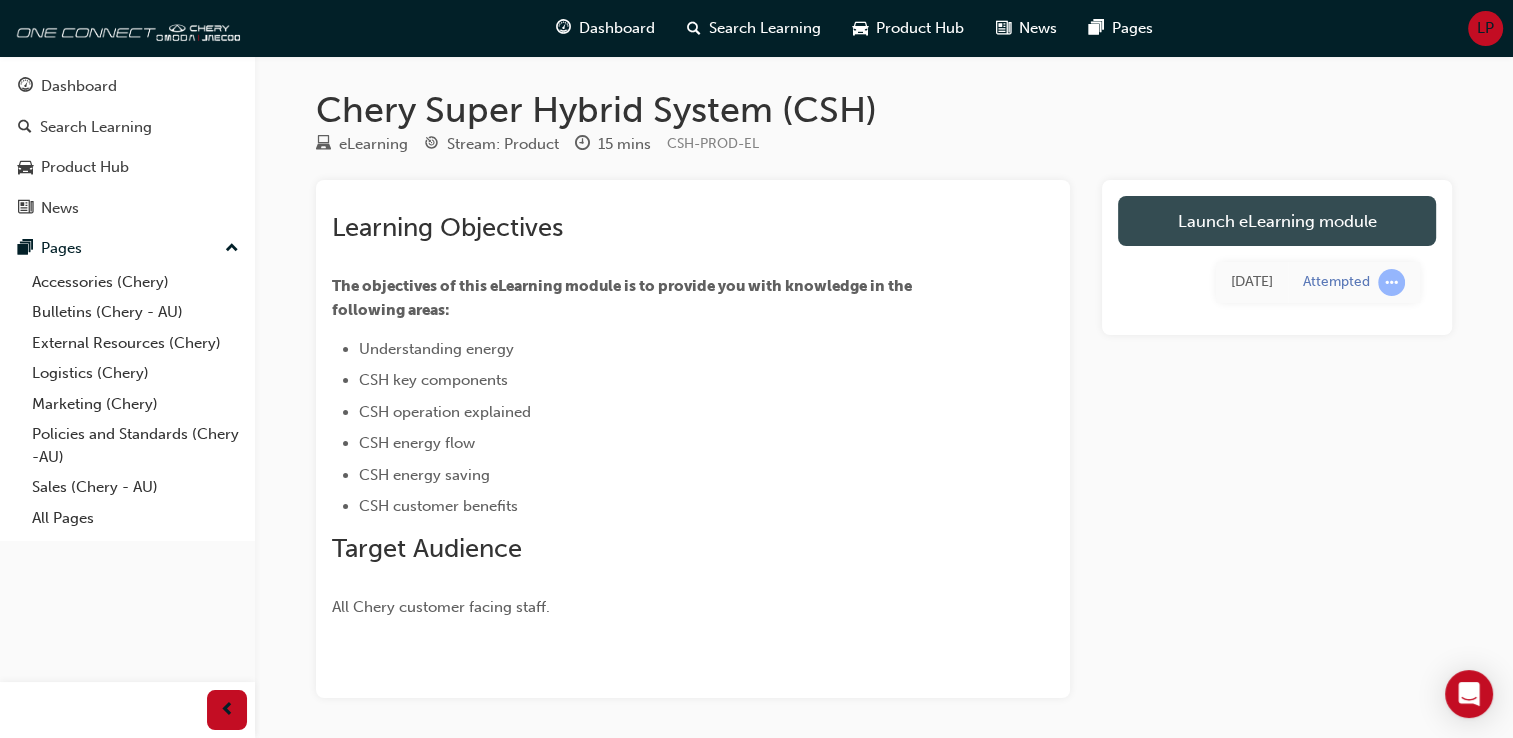 click on "Launch eLearning module" at bounding box center (1277, 221) 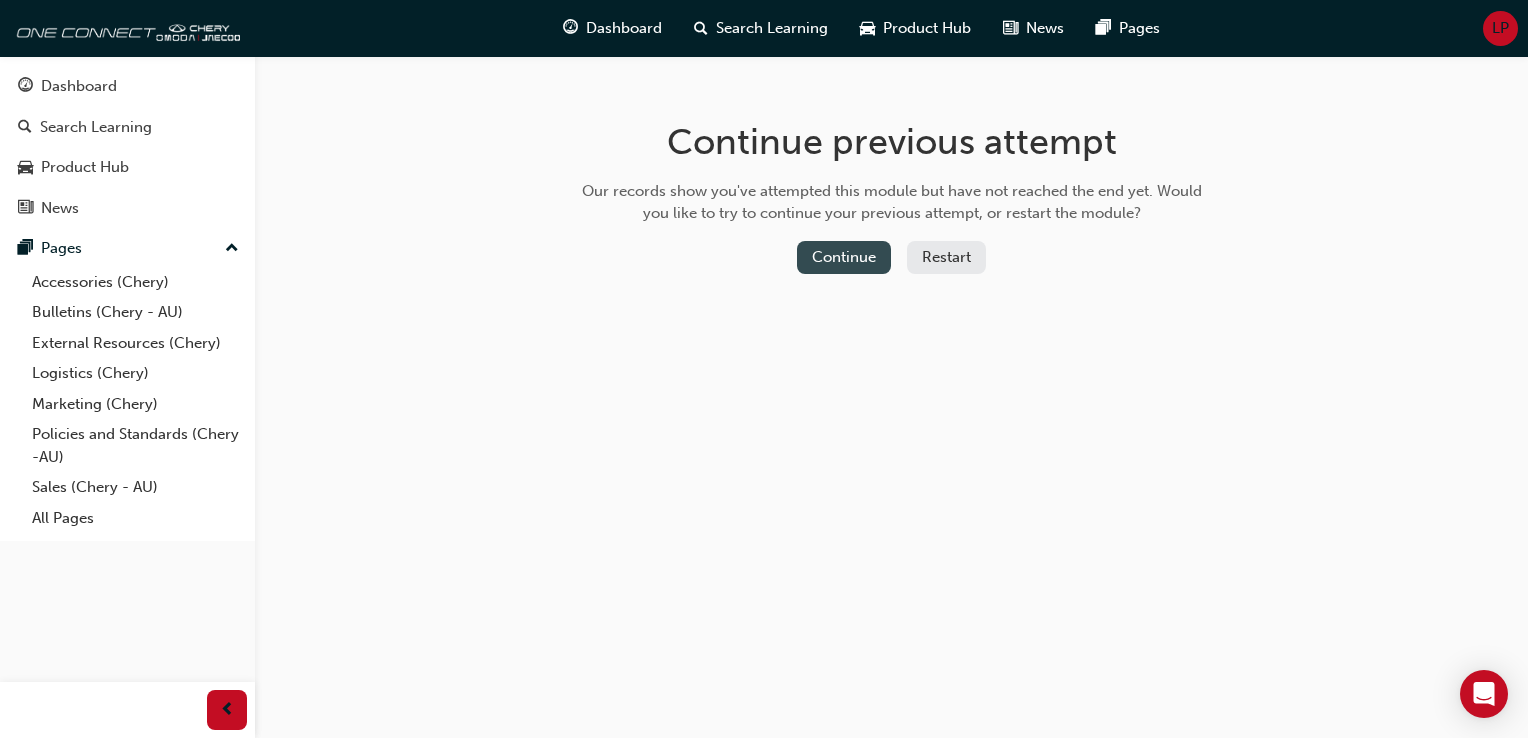 click on "Continue" at bounding box center [844, 257] 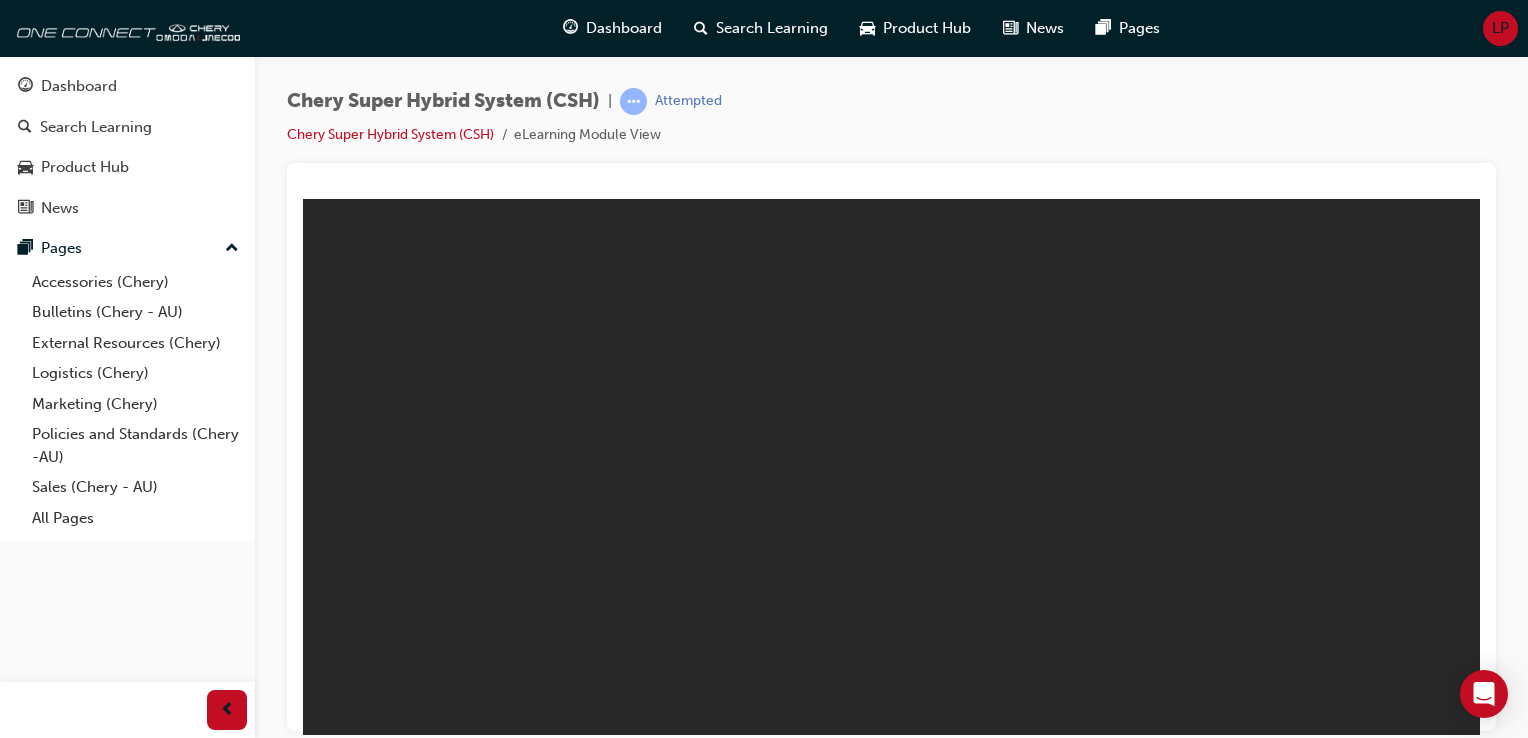 scroll, scrollTop: 0, scrollLeft: 0, axis: both 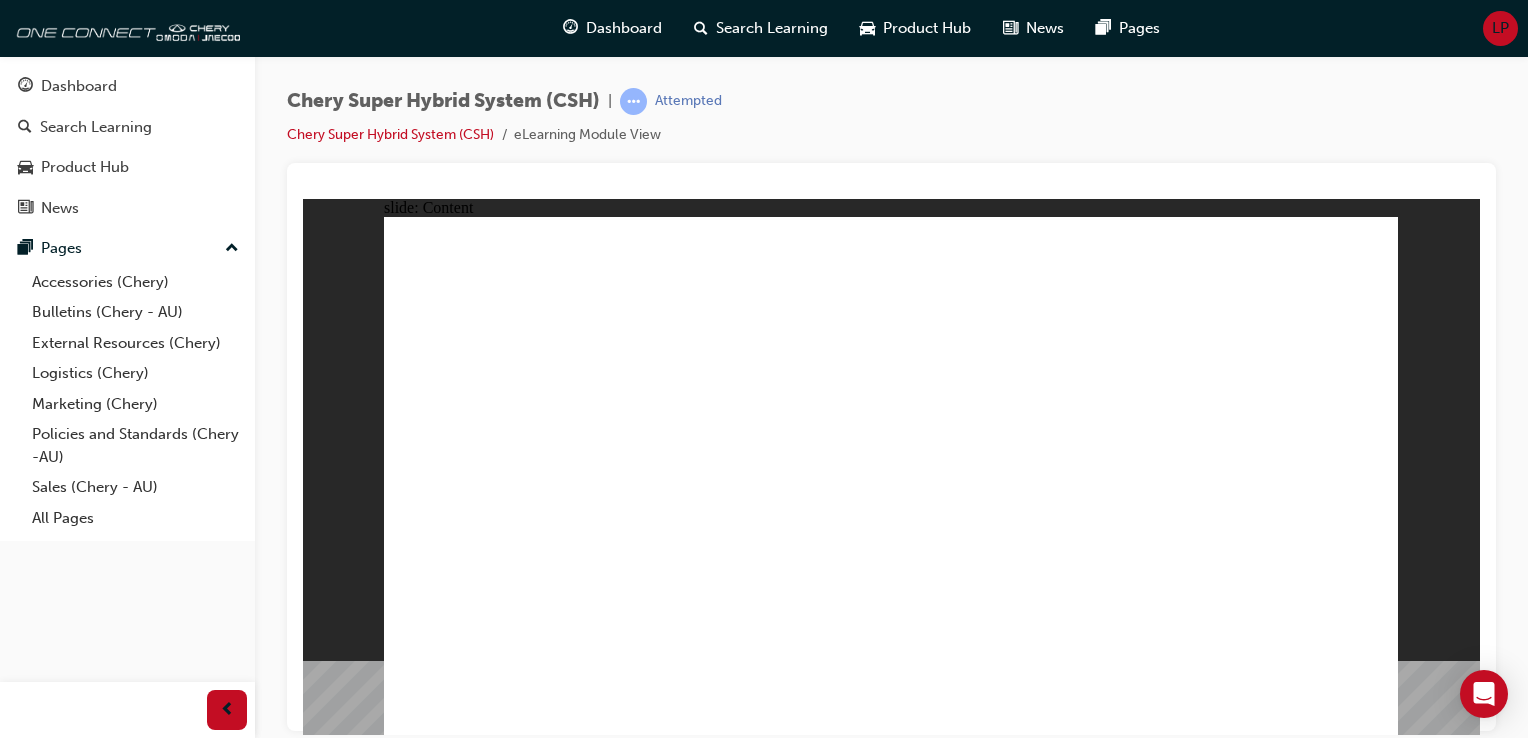 drag, startPoint x: 461, startPoint y: 564, endPoint x: 490, endPoint y: 556, distance: 30.083218 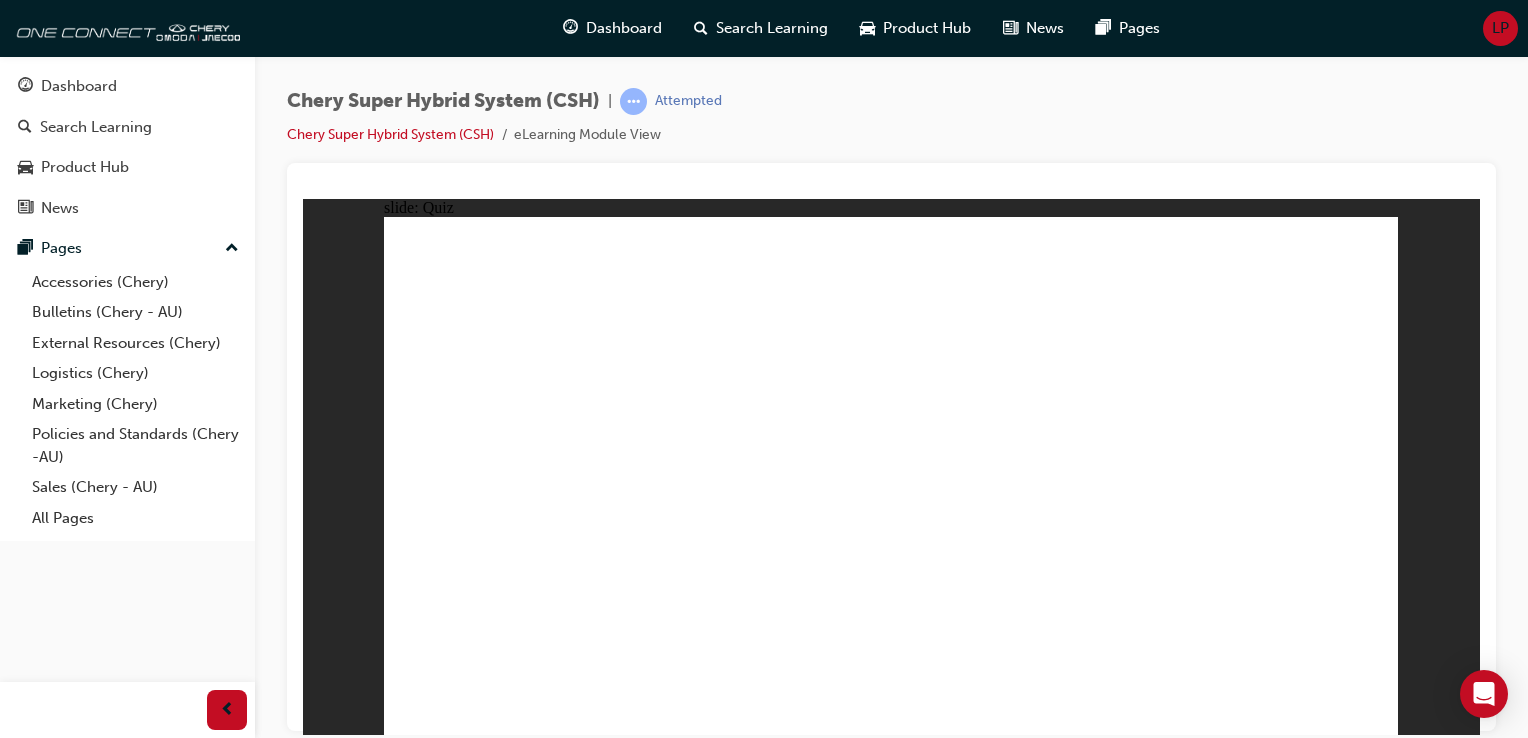 click 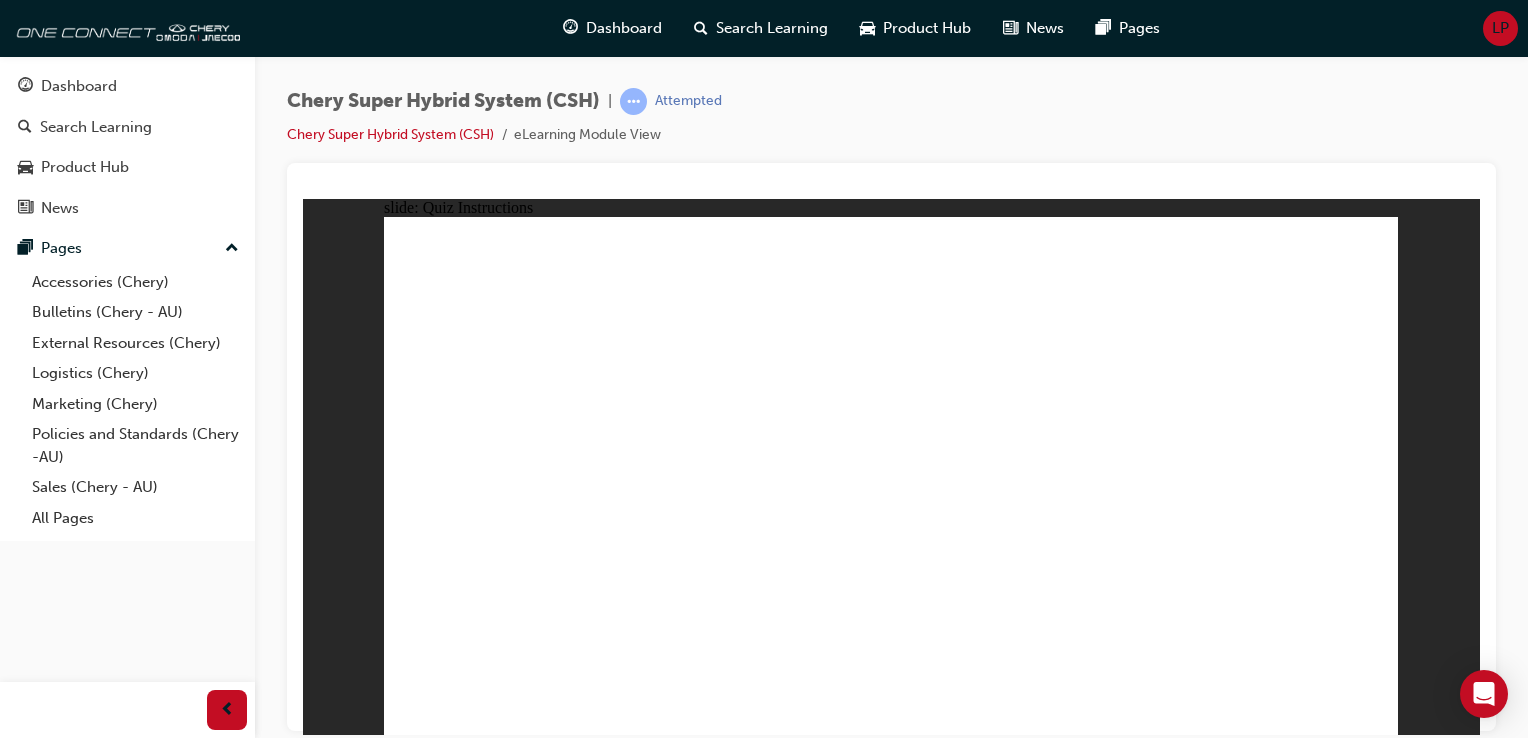 click 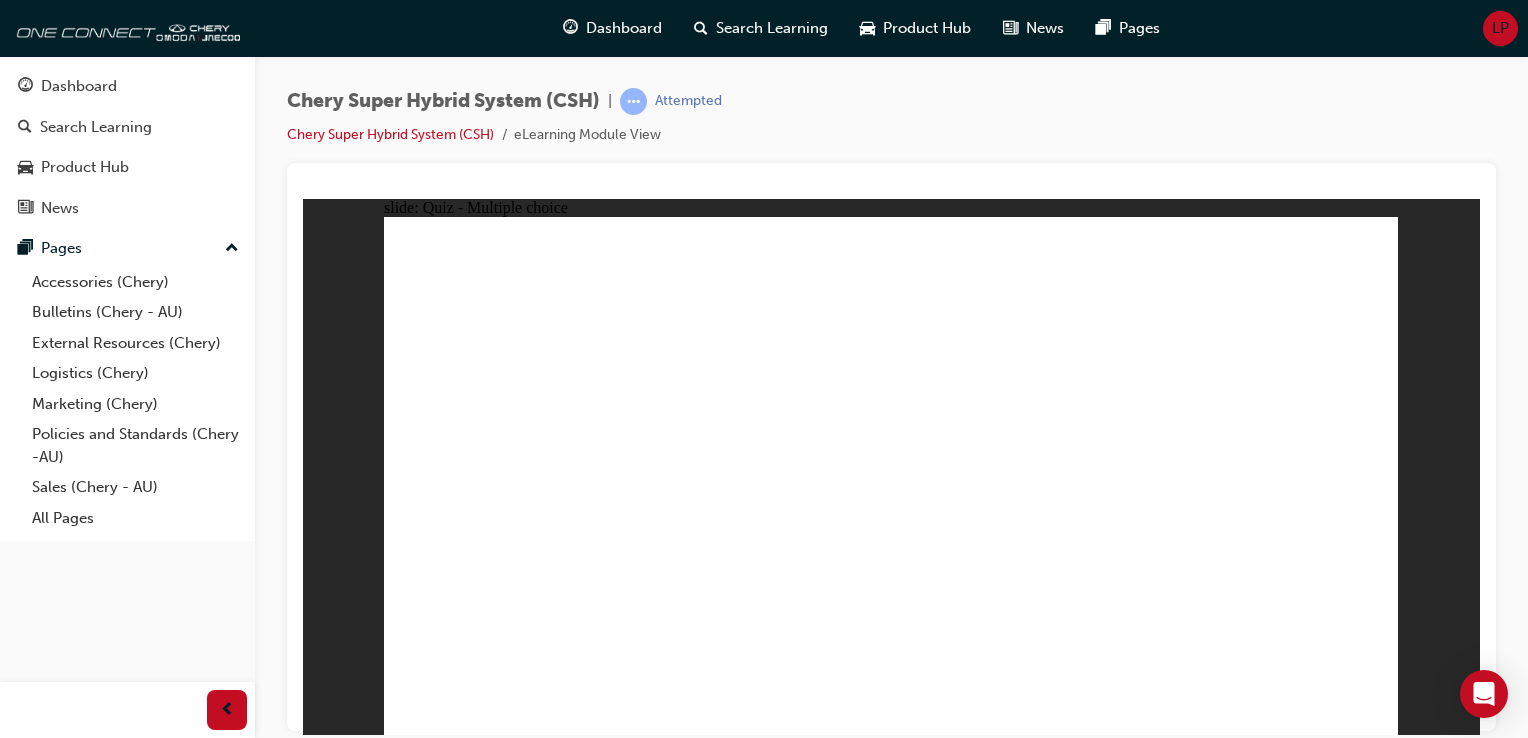 click 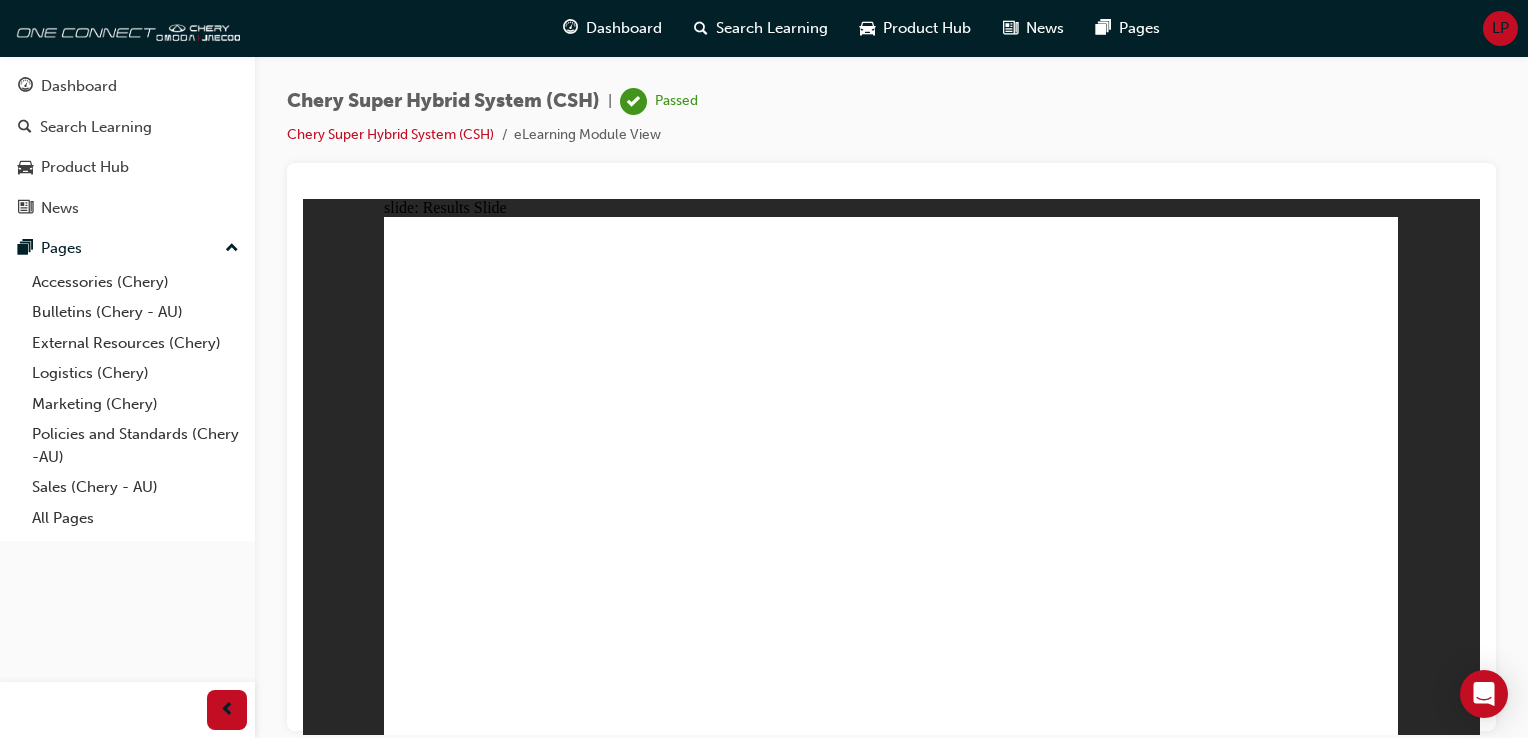 click 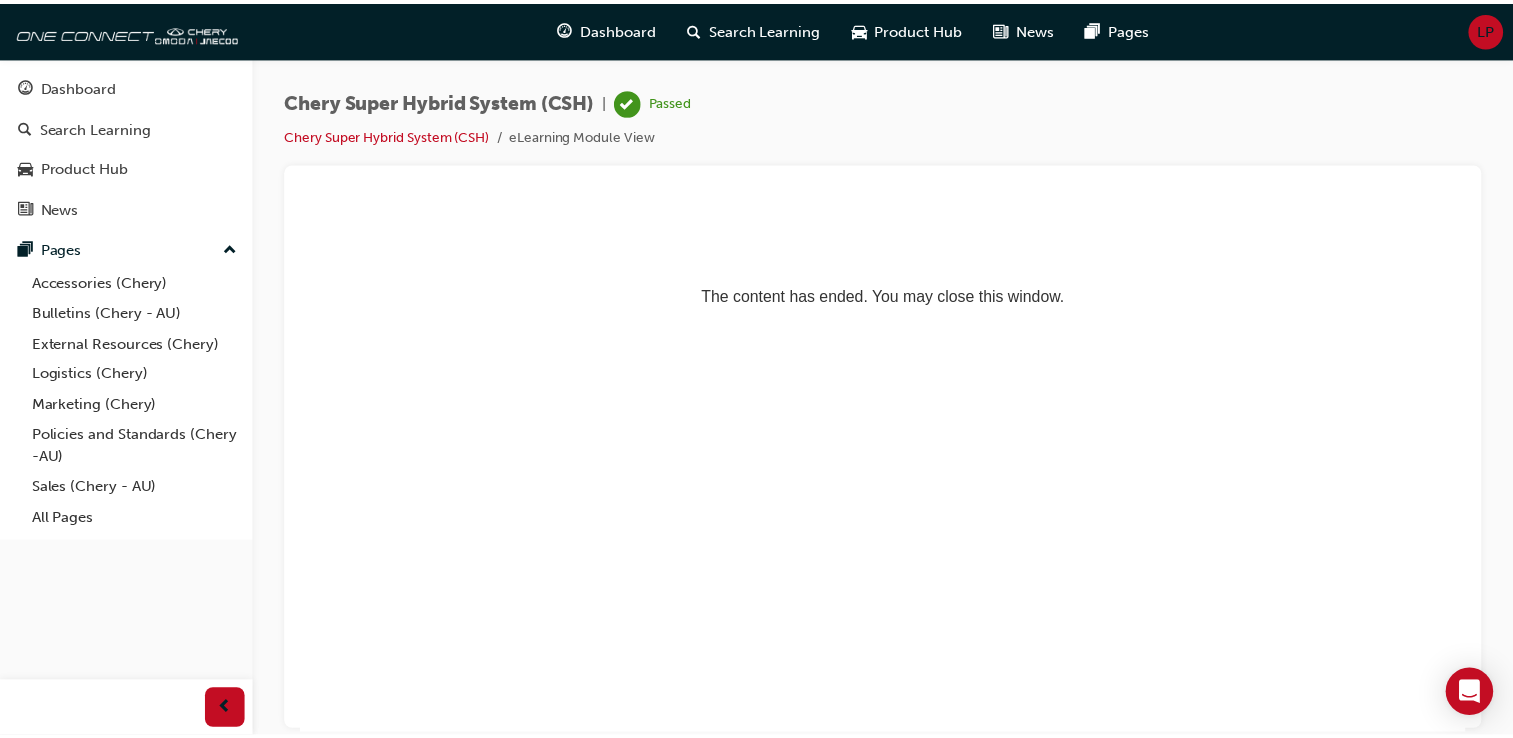 scroll, scrollTop: 0, scrollLeft: 0, axis: both 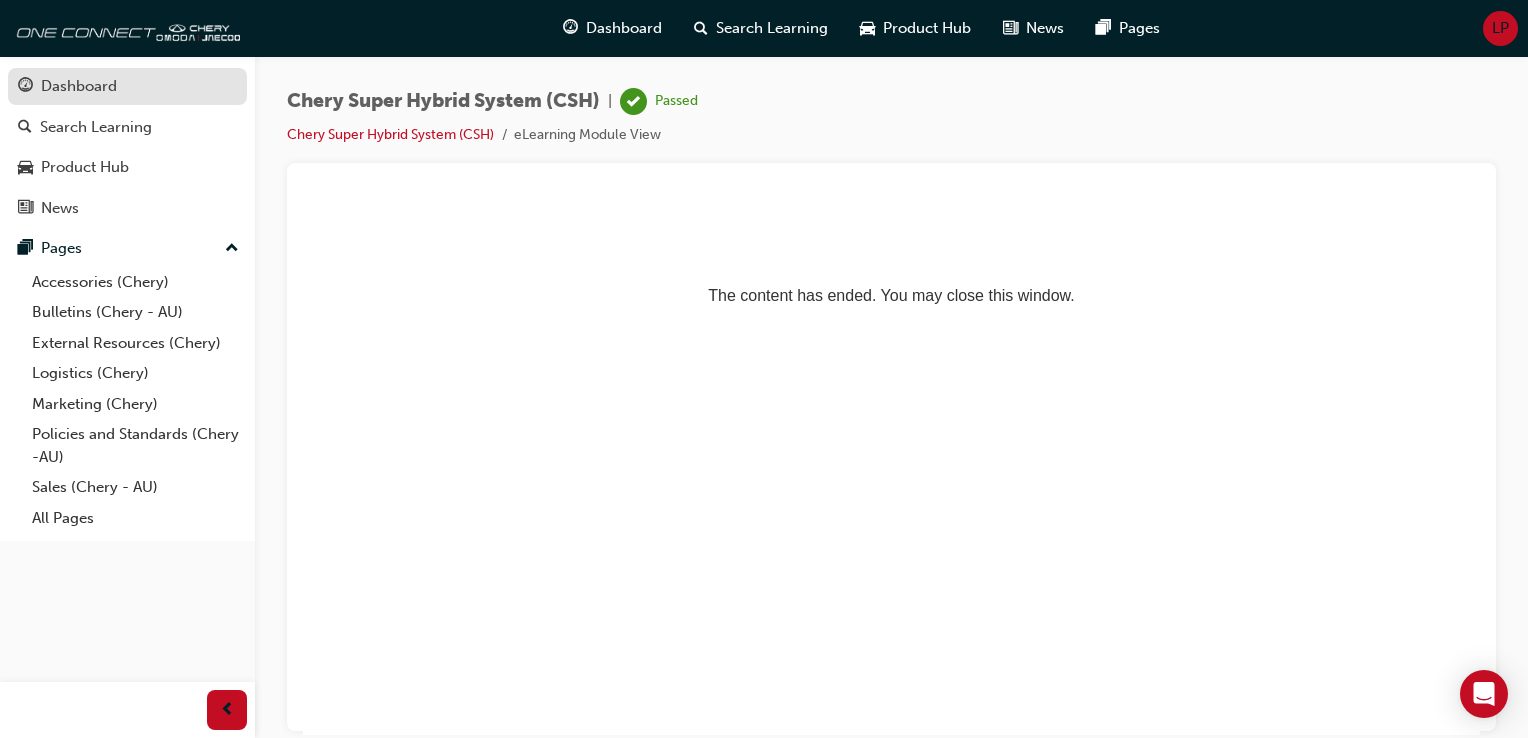 click on "Dashboard" at bounding box center [79, 86] 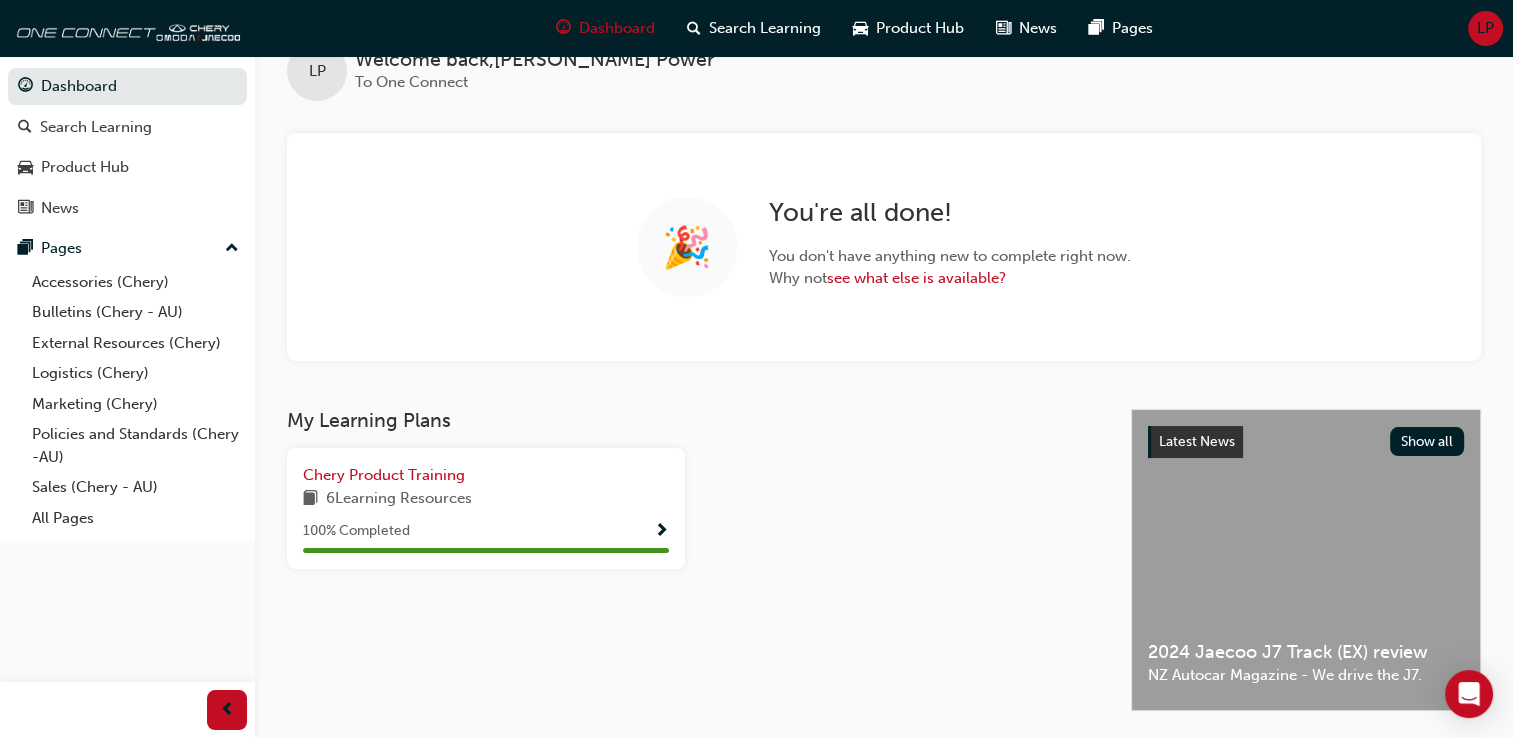 scroll, scrollTop: 0, scrollLeft: 0, axis: both 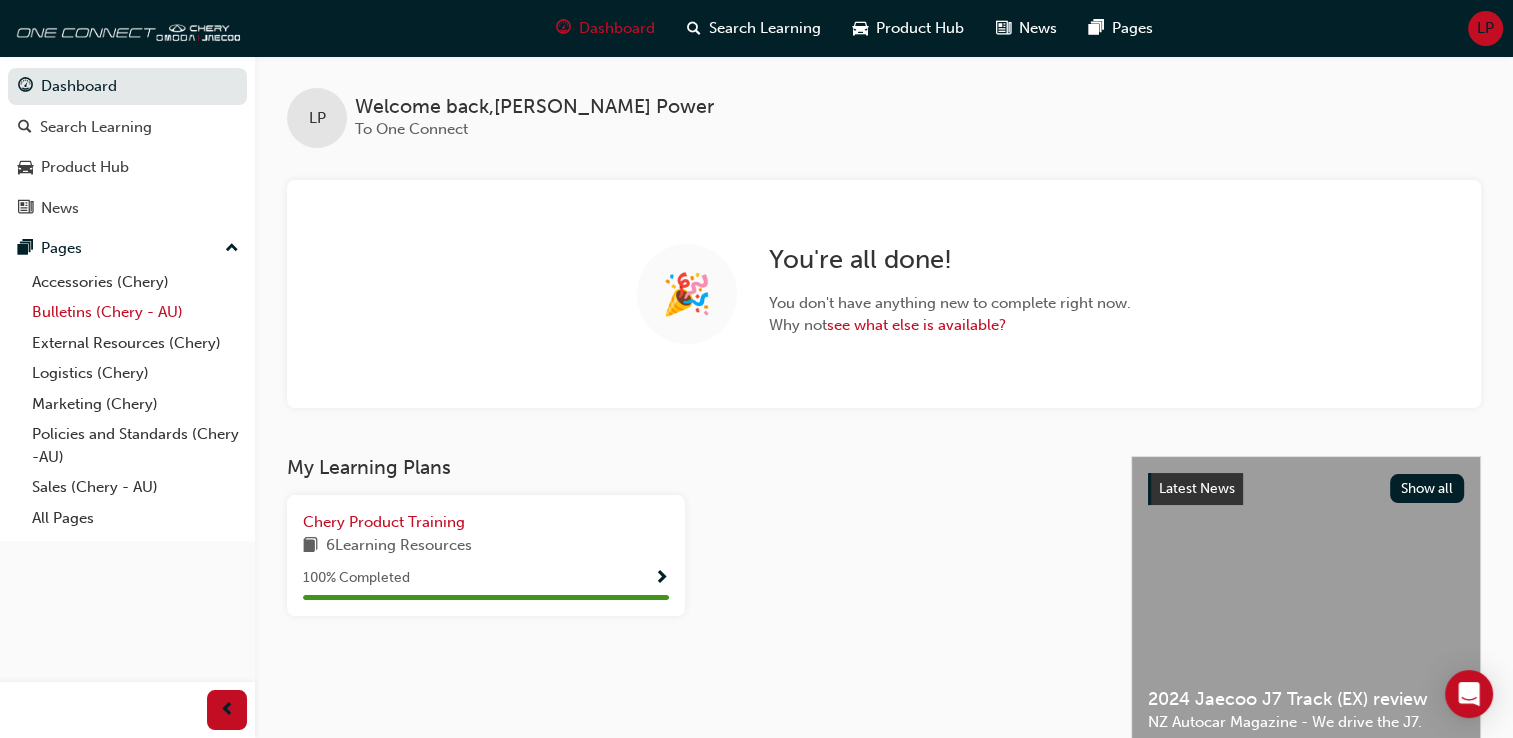 click on "Bulletins (Chery - AU)" at bounding box center (135, 312) 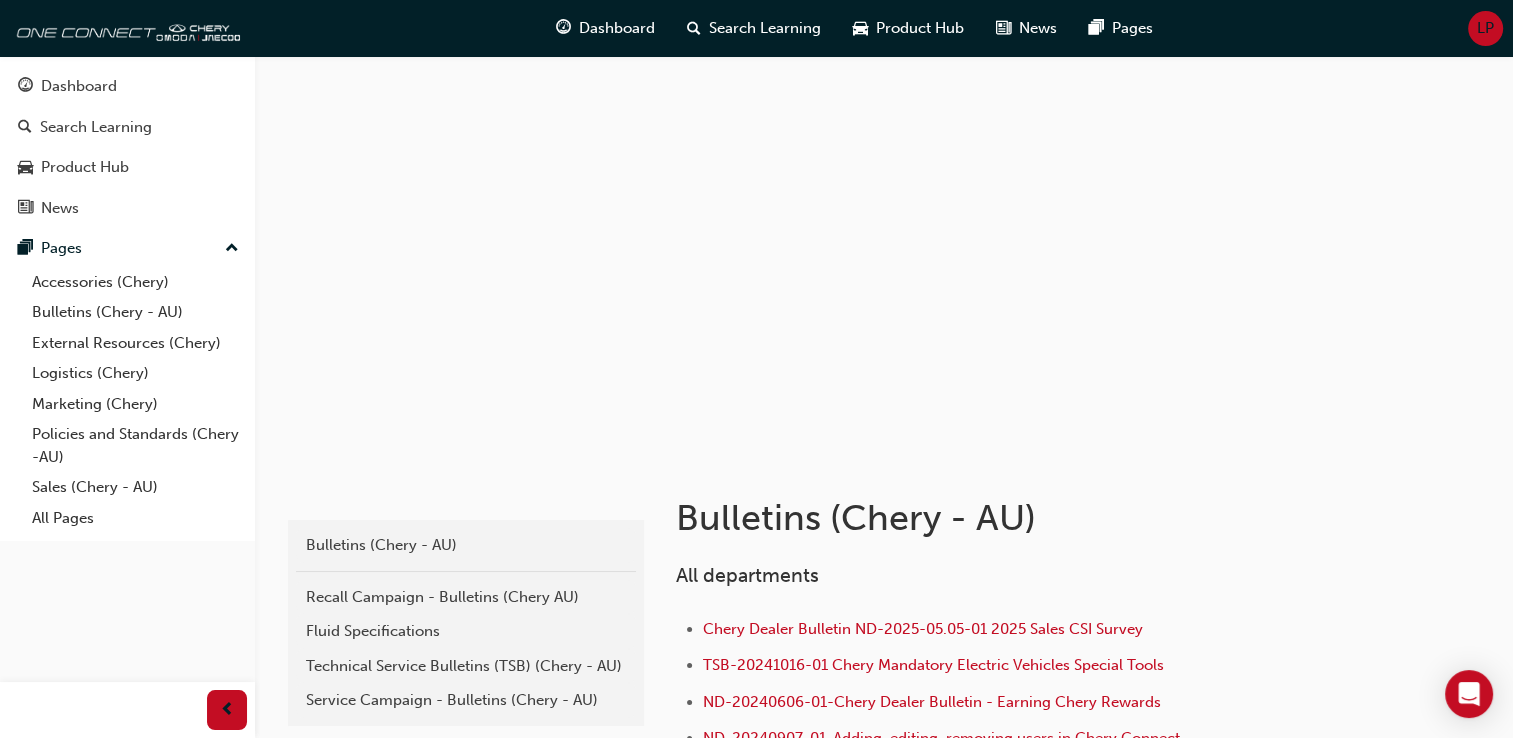 scroll, scrollTop: 100, scrollLeft: 0, axis: vertical 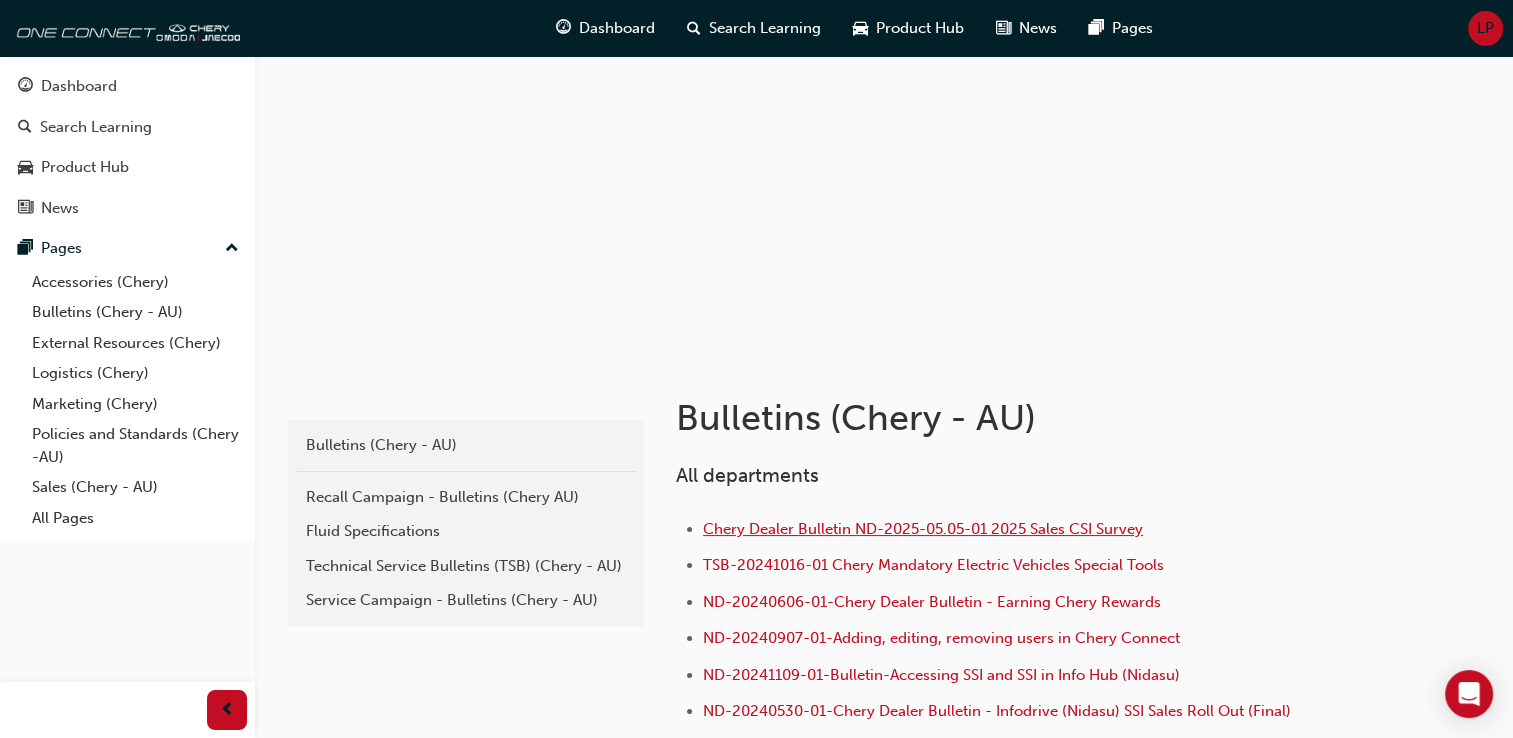 click on "Chery Dealer Bulletin ND-2025-05.05-01 2025 Sales CSI Survey" at bounding box center [923, 529] 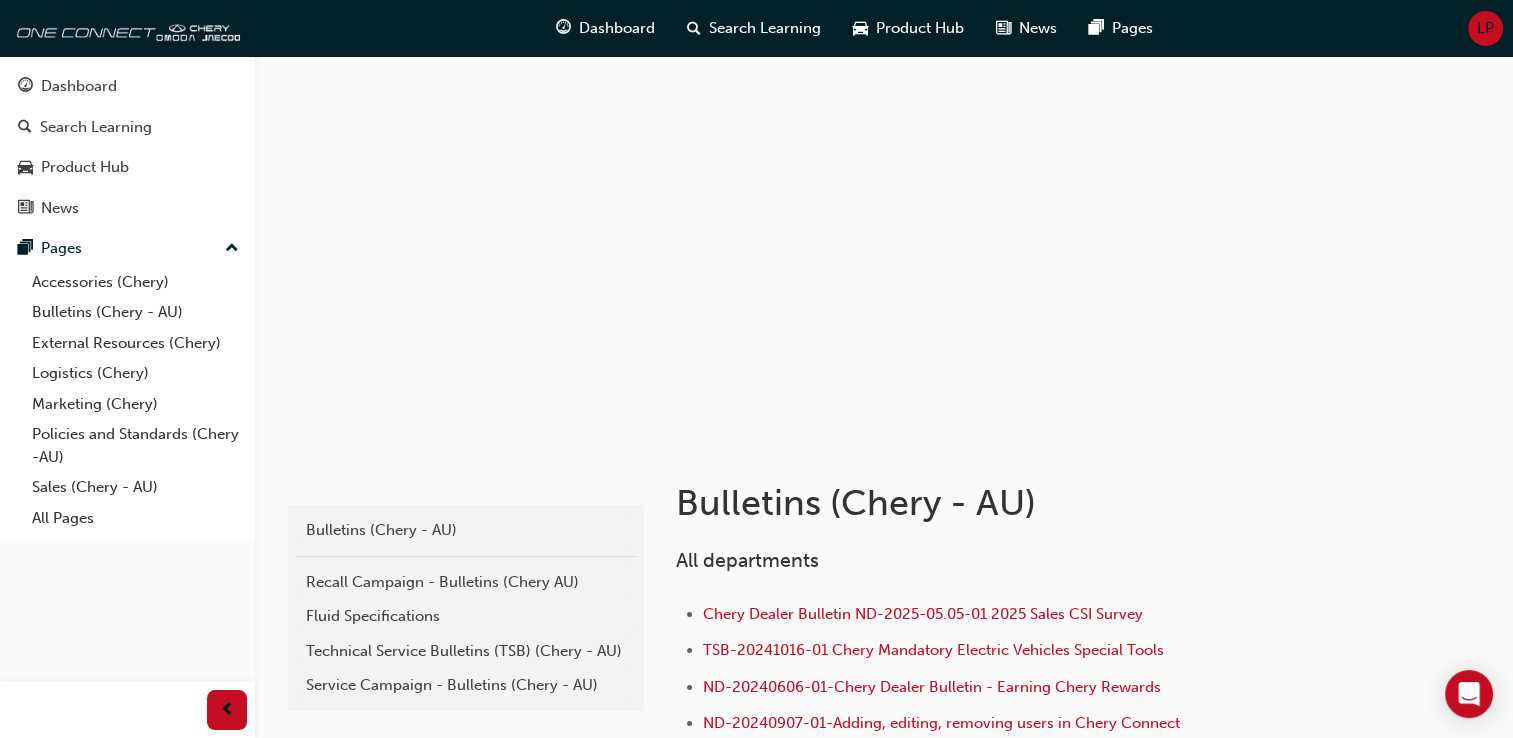 scroll, scrollTop: 300, scrollLeft: 0, axis: vertical 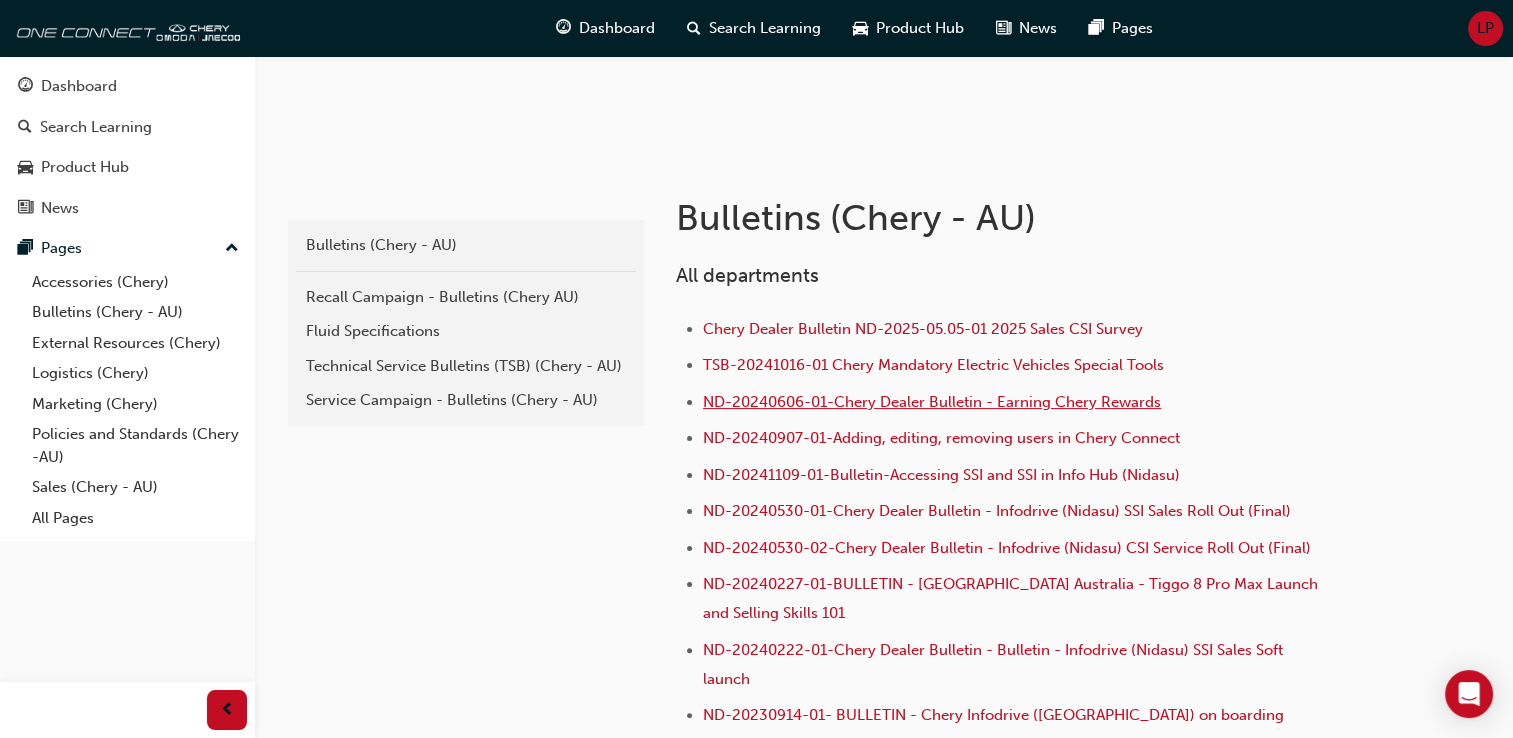 click on "ND-20240606-01-Chery Dealer Bulletin - Earning Chery Rewards" at bounding box center (932, 402) 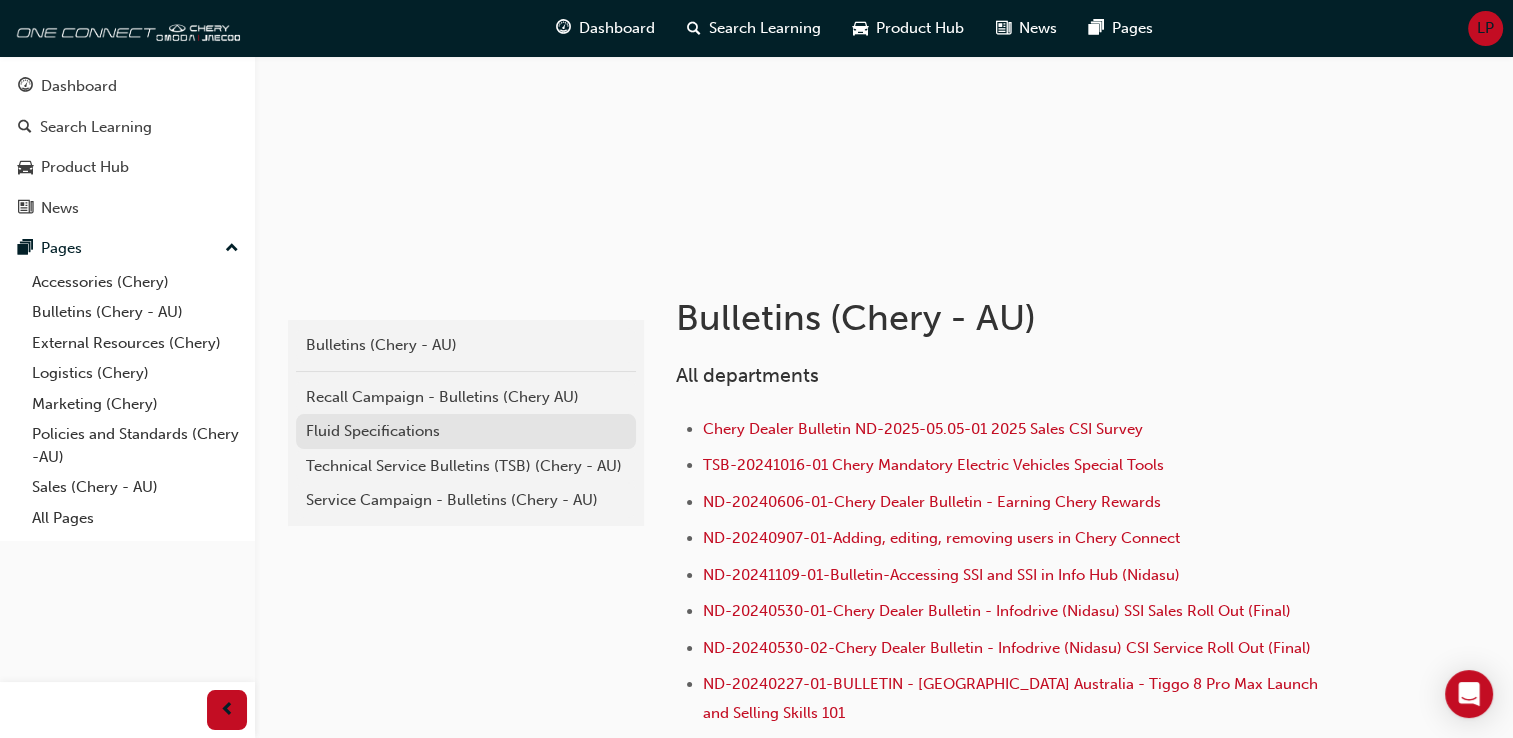 scroll, scrollTop: 300, scrollLeft: 0, axis: vertical 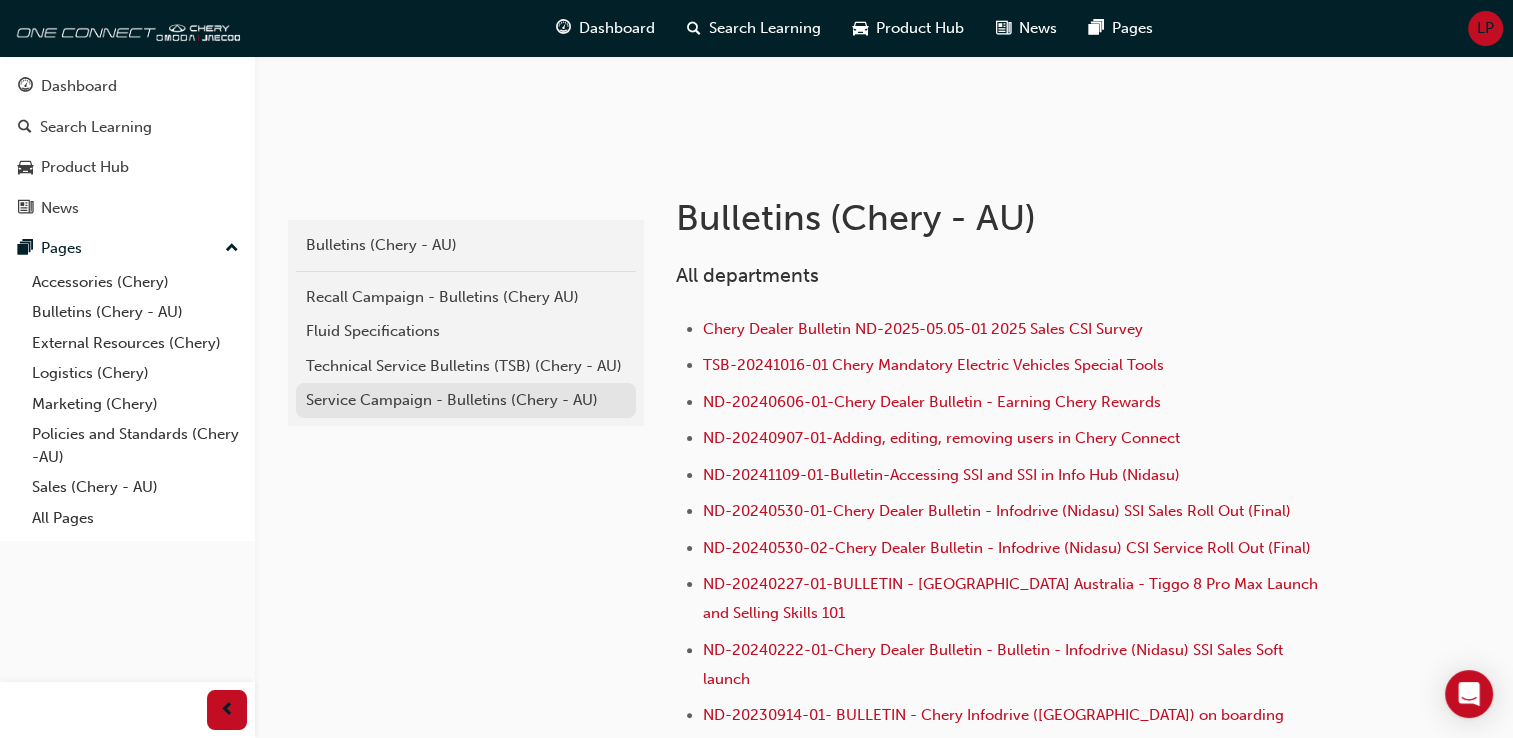 click on "Service Campaign - Bulletins (Chery - AU)" at bounding box center [466, 400] 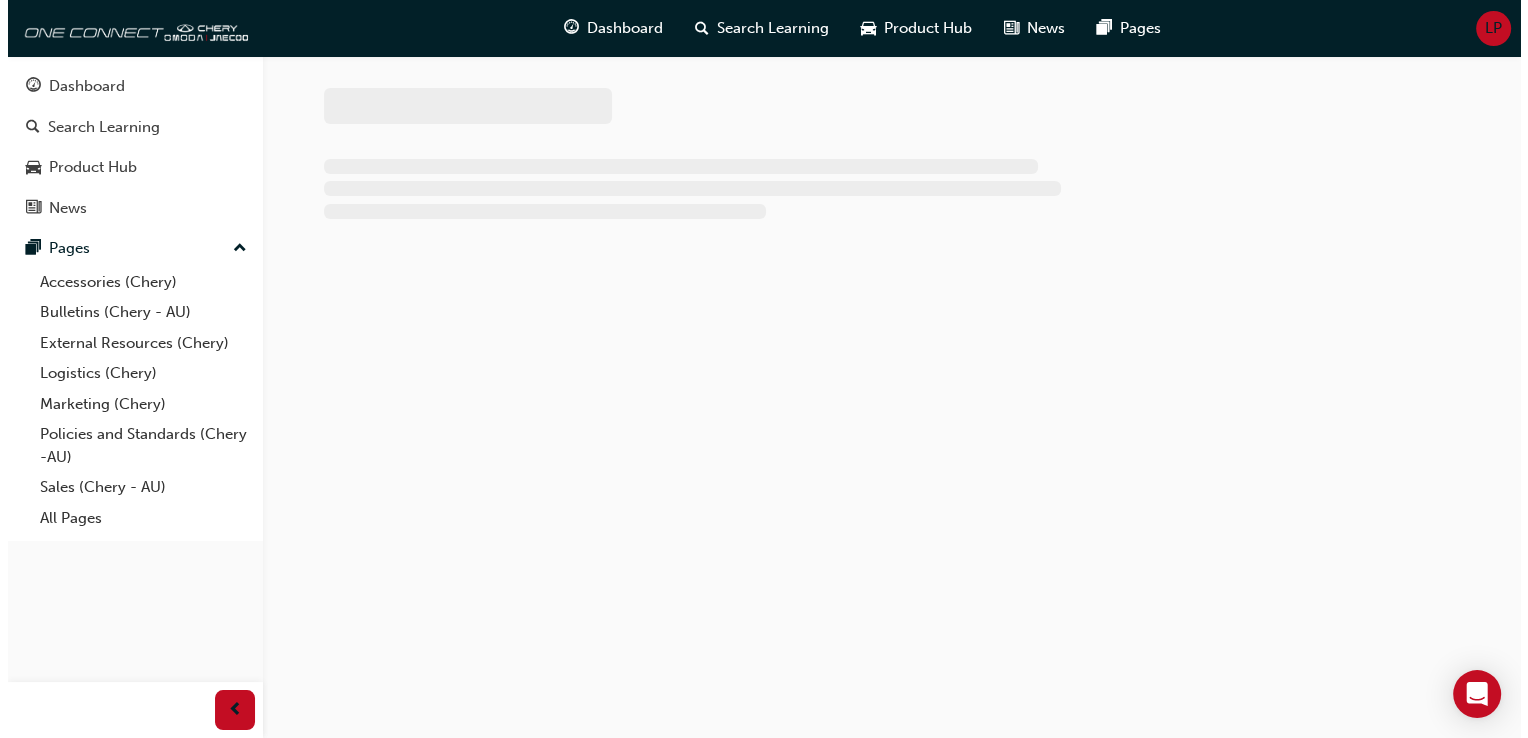 scroll, scrollTop: 0, scrollLeft: 0, axis: both 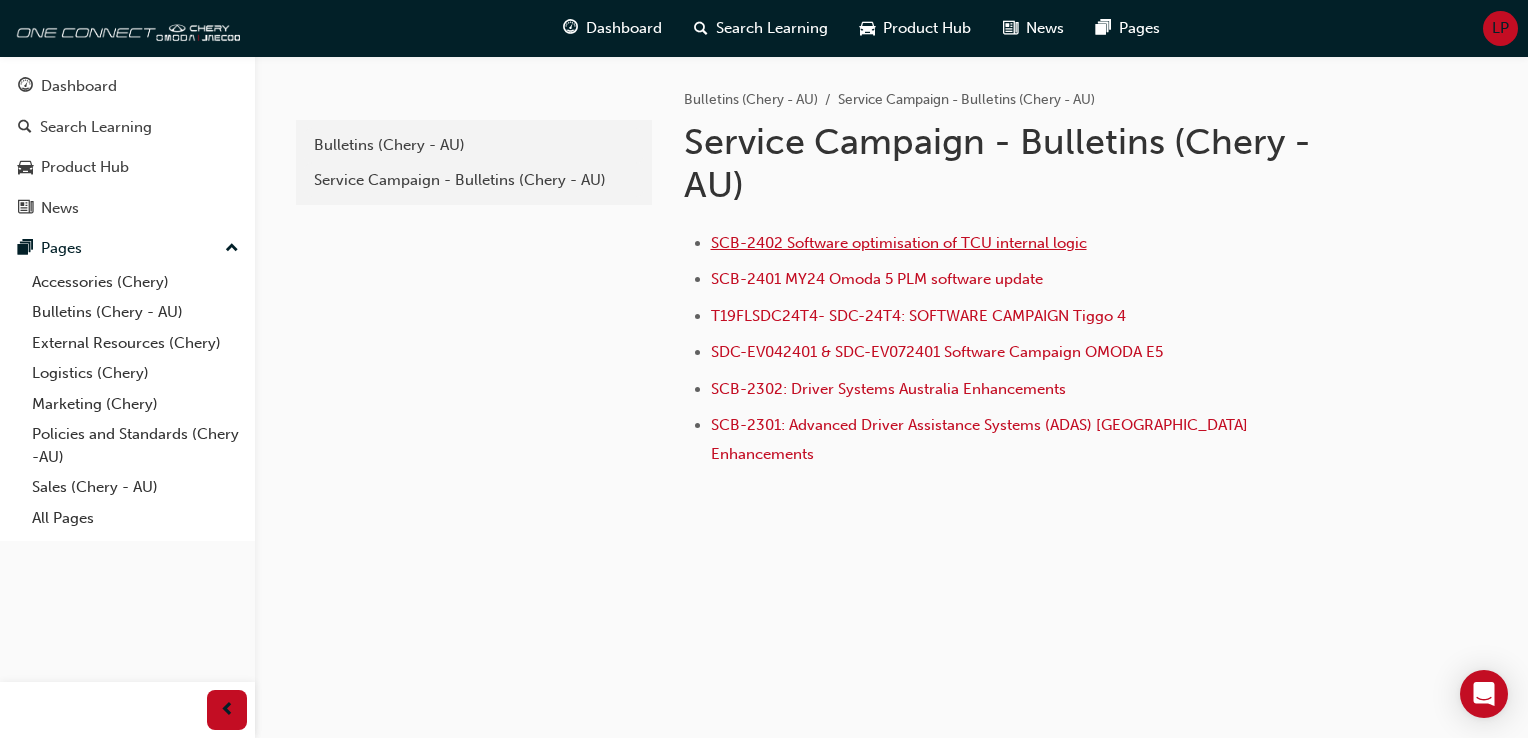 click on "SCB-2402 Software optimisation of TCU internal logic" at bounding box center (899, 243) 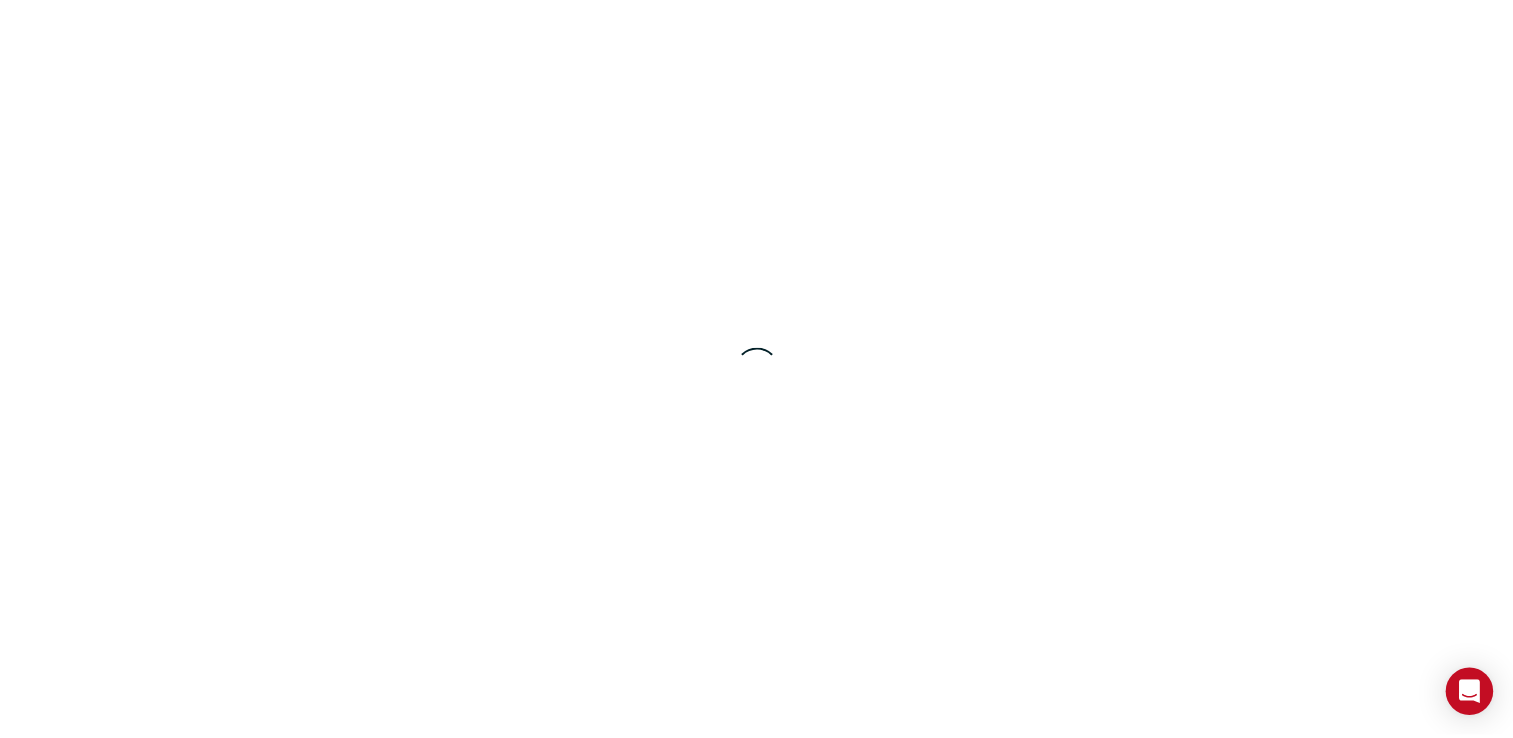 scroll, scrollTop: 0, scrollLeft: 0, axis: both 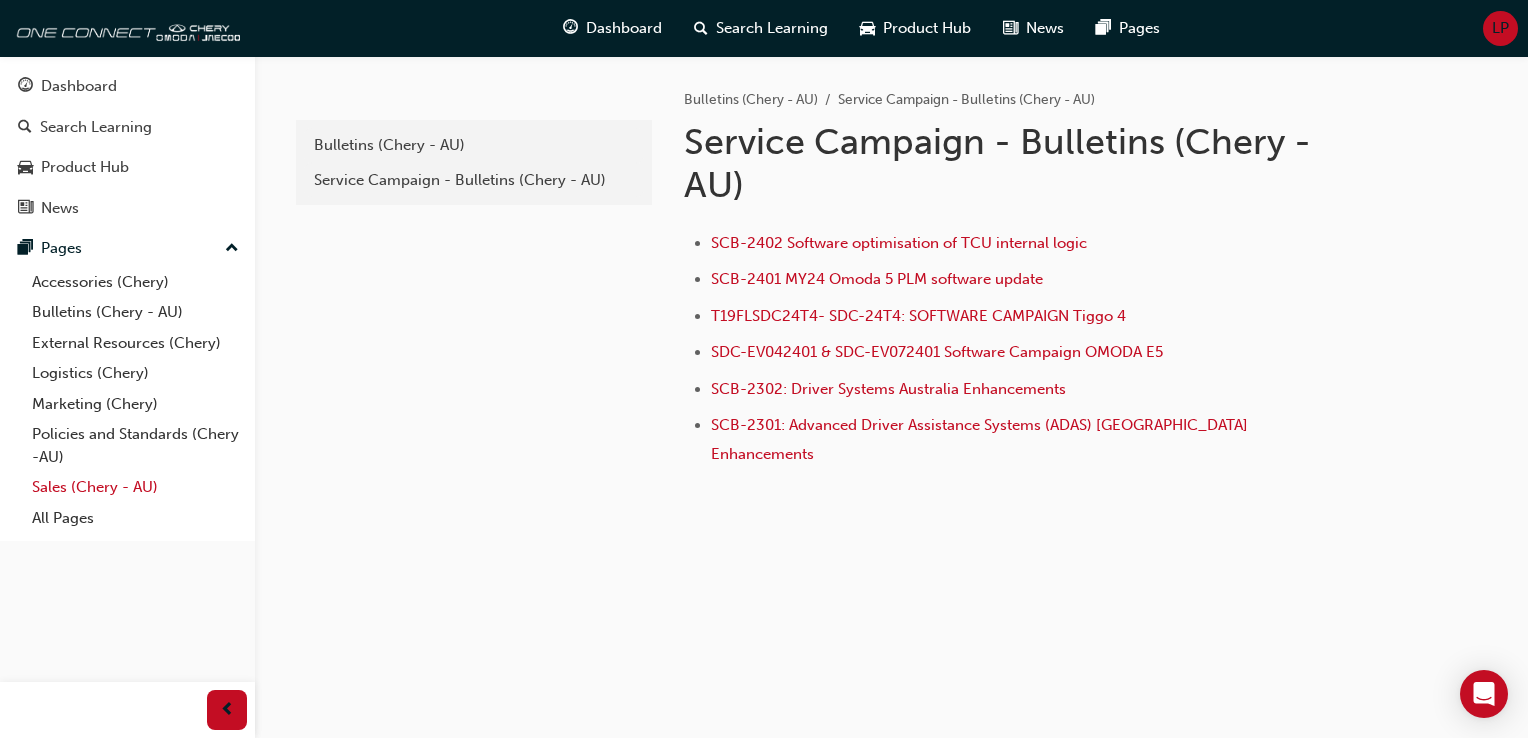 click on "Sales (Chery - AU)" at bounding box center [135, 487] 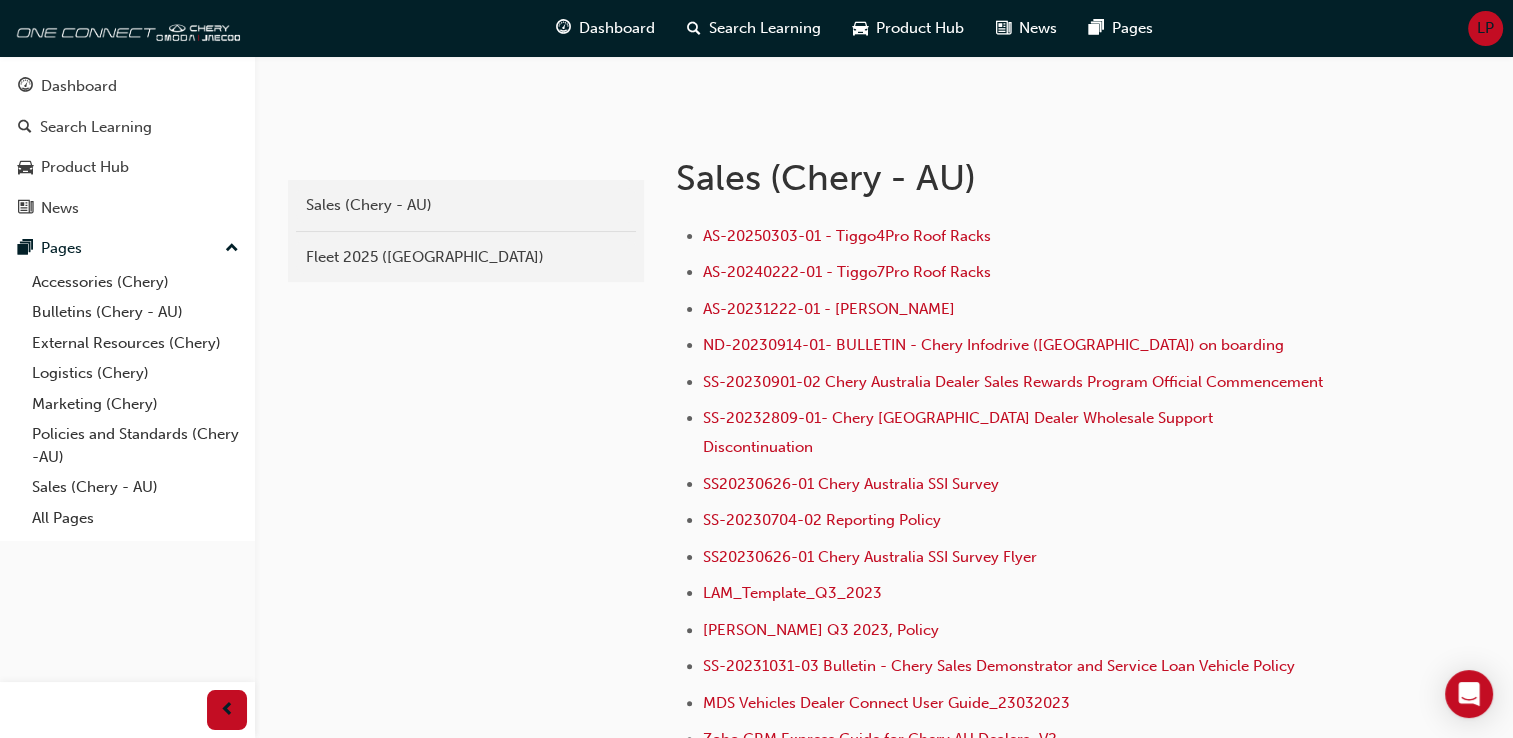 scroll, scrollTop: 316, scrollLeft: 0, axis: vertical 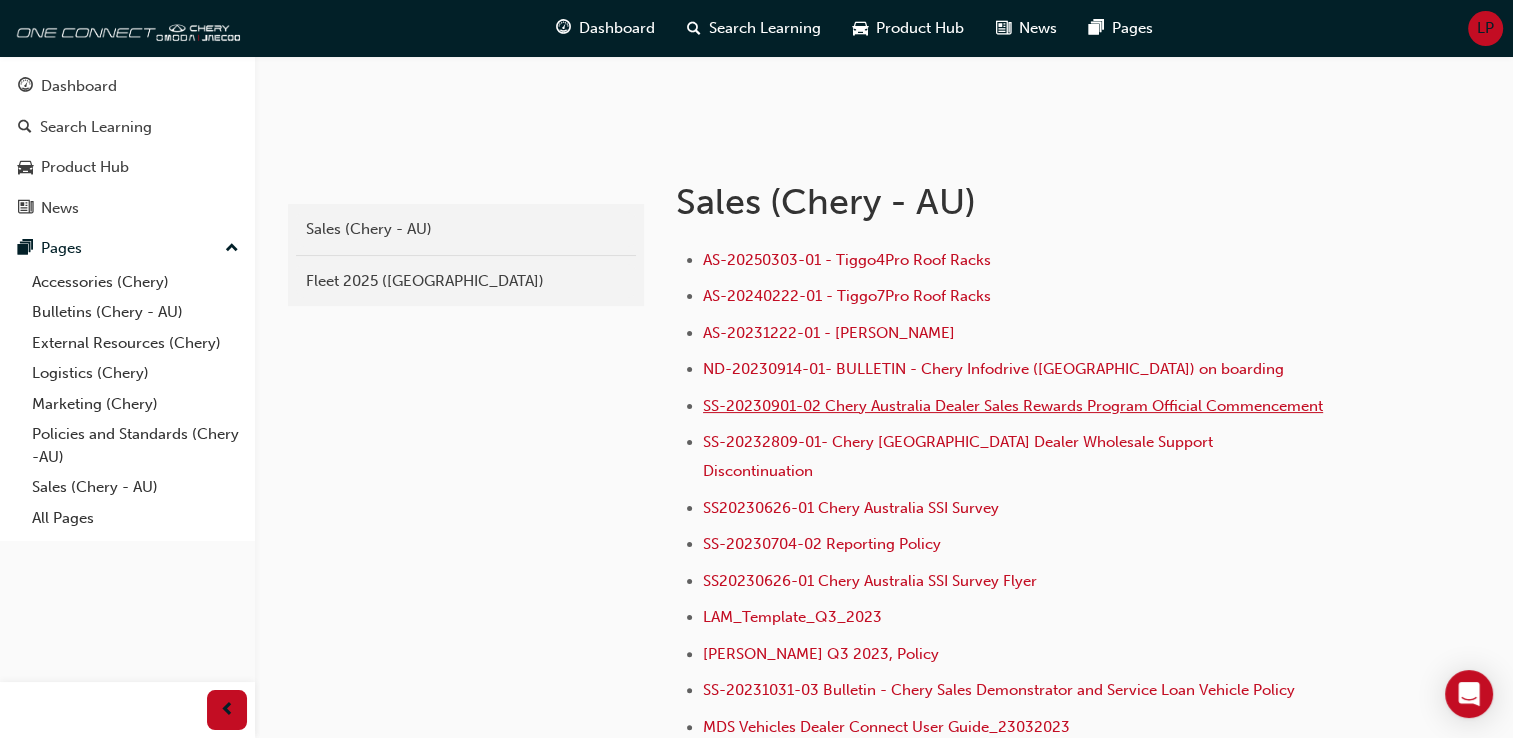 click on "SS-20230901-02 Chery Australia Dealer Sales Rewards Program Official Commencement" at bounding box center [1013, 406] 